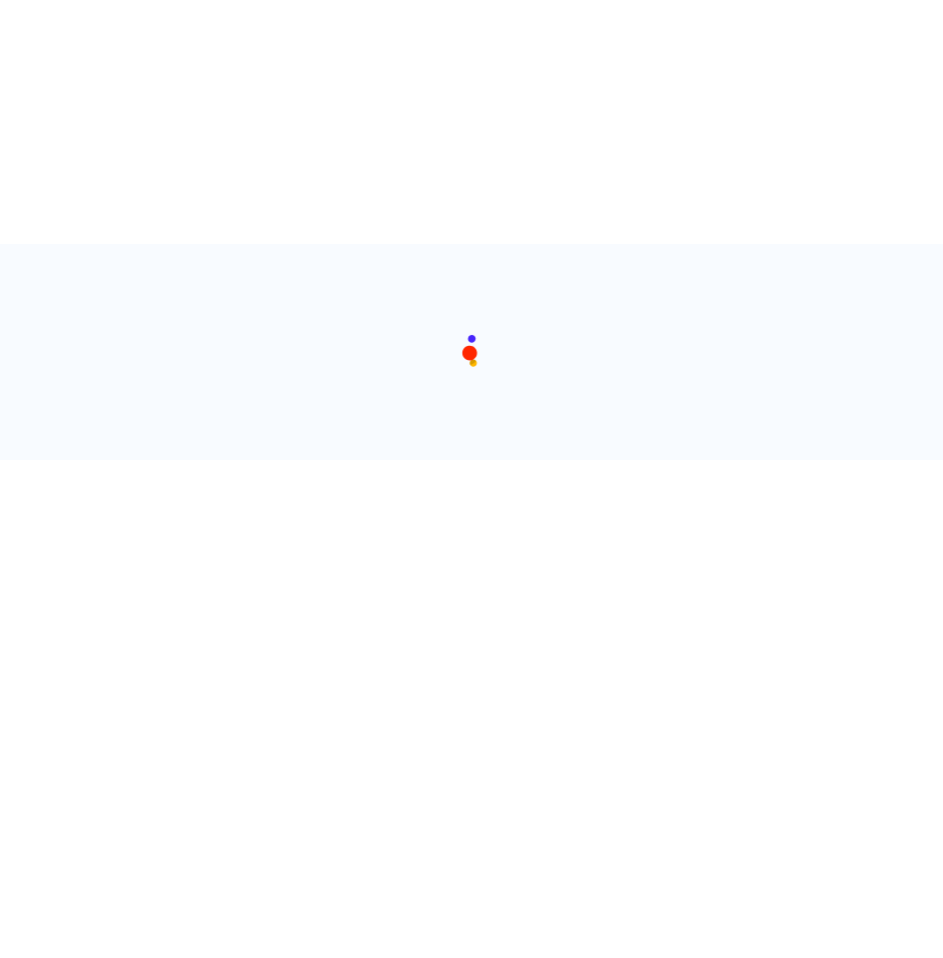scroll, scrollTop: 0, scrollLeft: 0, axis: both 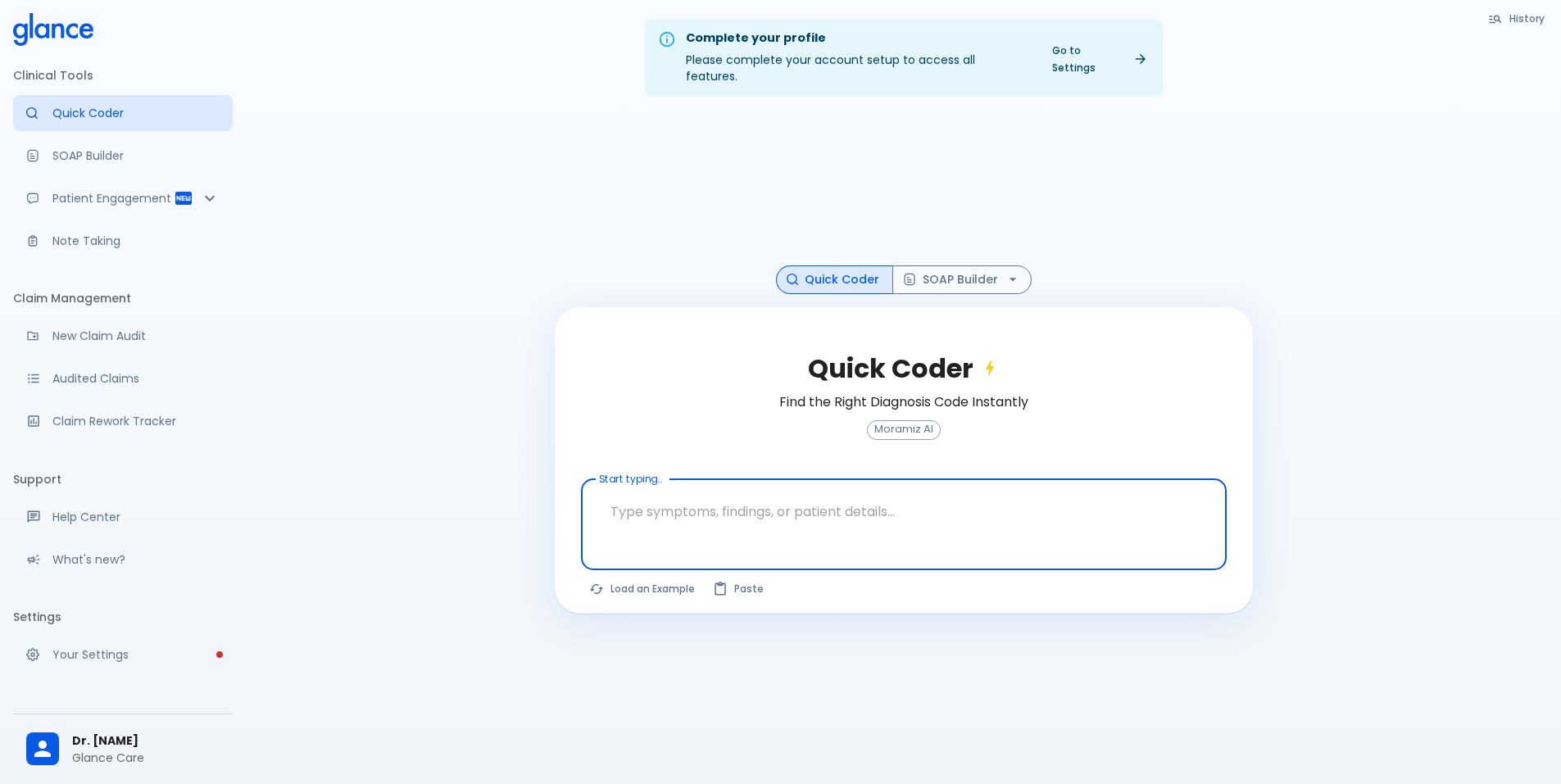 click on "Clinical Tools Quick Coder SOAP Builder Patient Engagement Note Taking" at bounding box center (123, 164) 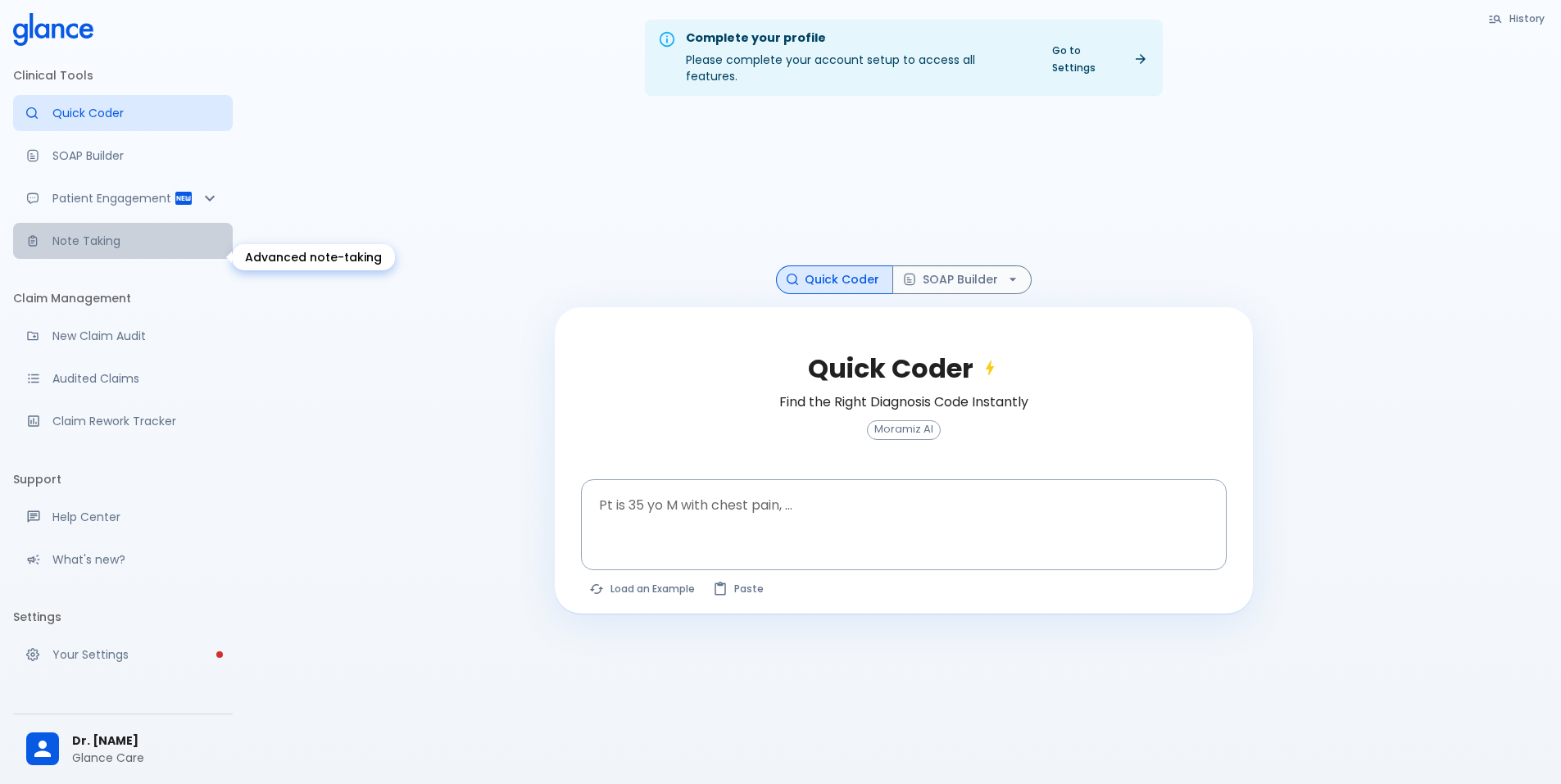 click on "Note Taking" at bounding box center [136, 241] 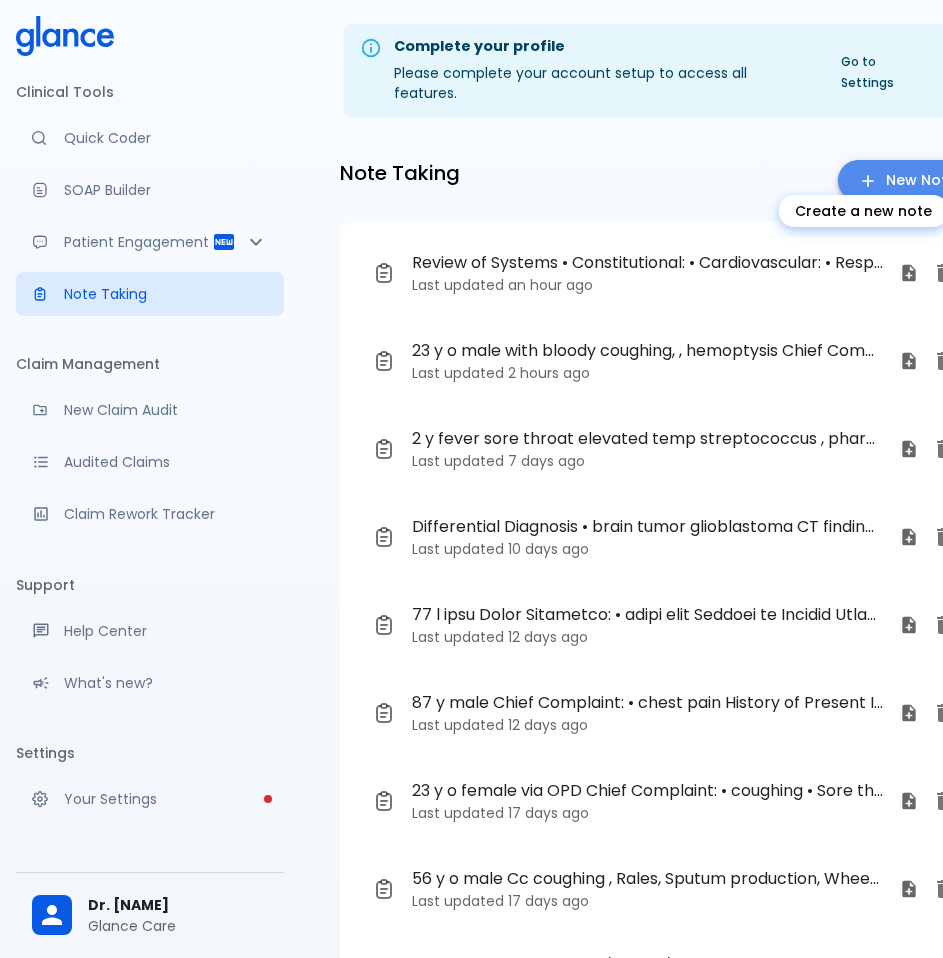 click 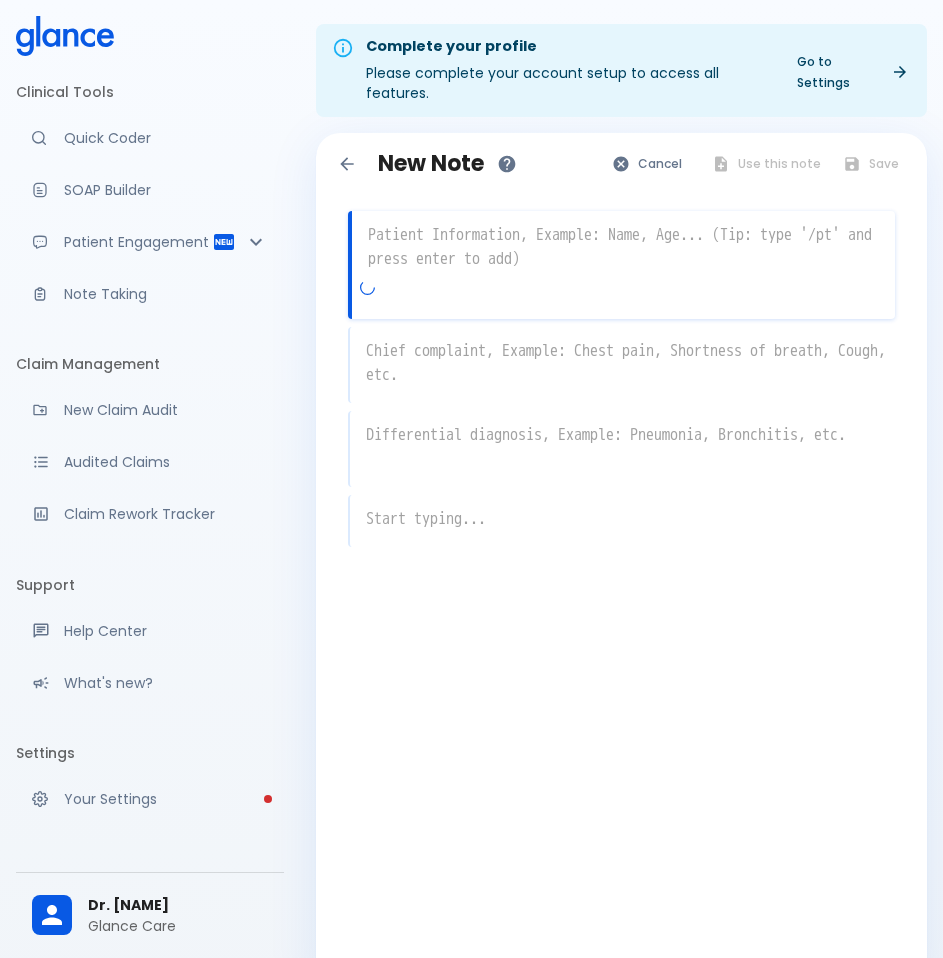 click at bounding box center [623, 247] 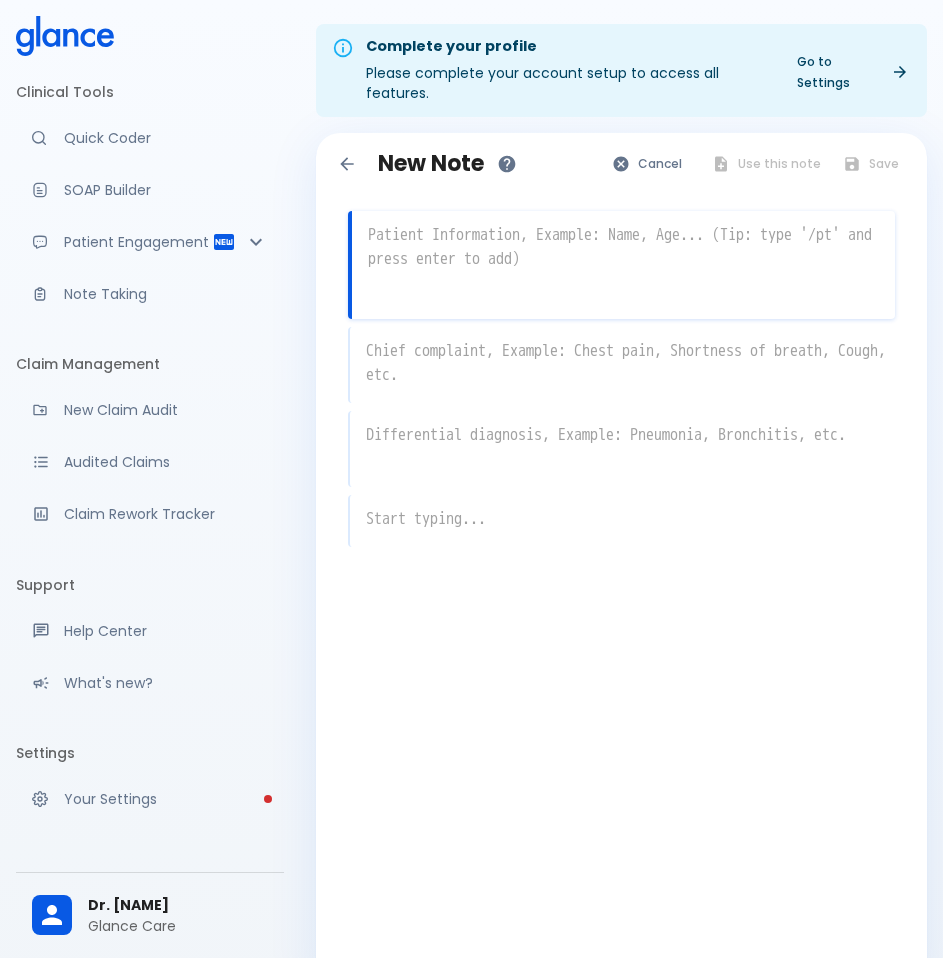 click at bounding box center (347, 164) 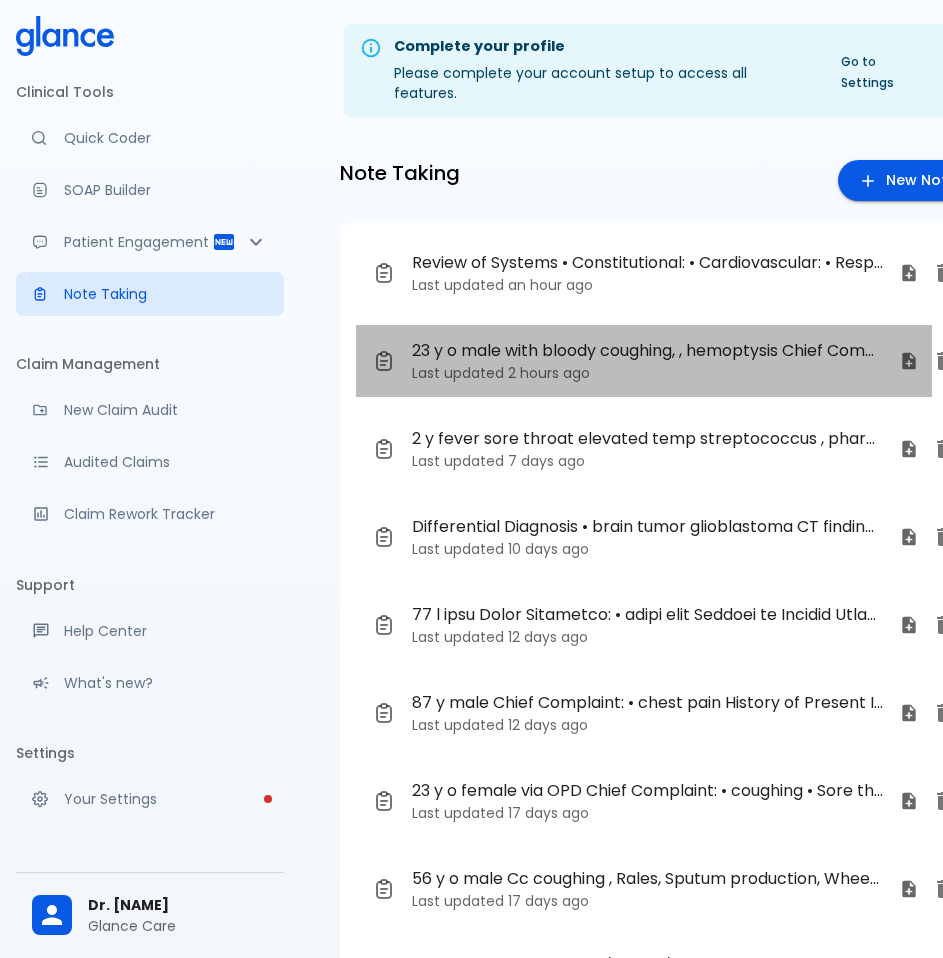 click on "Last updated   2 hours ago" at bounding box center (648, 373) 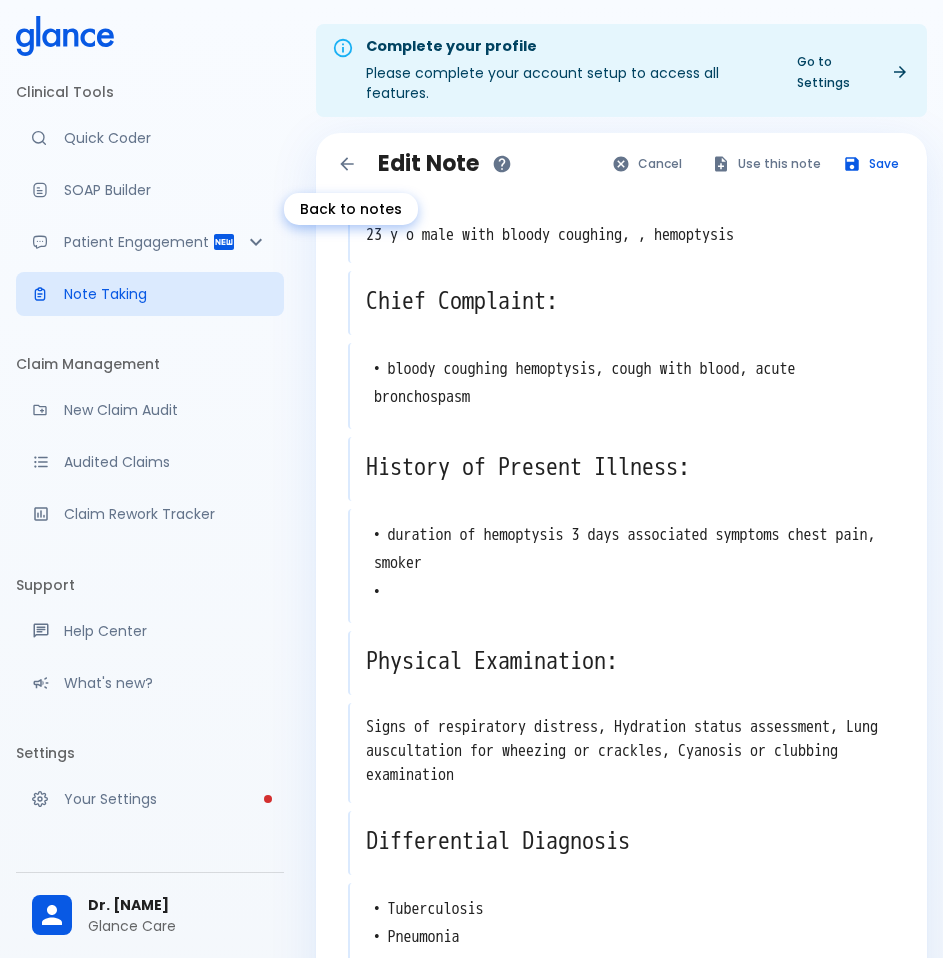 click 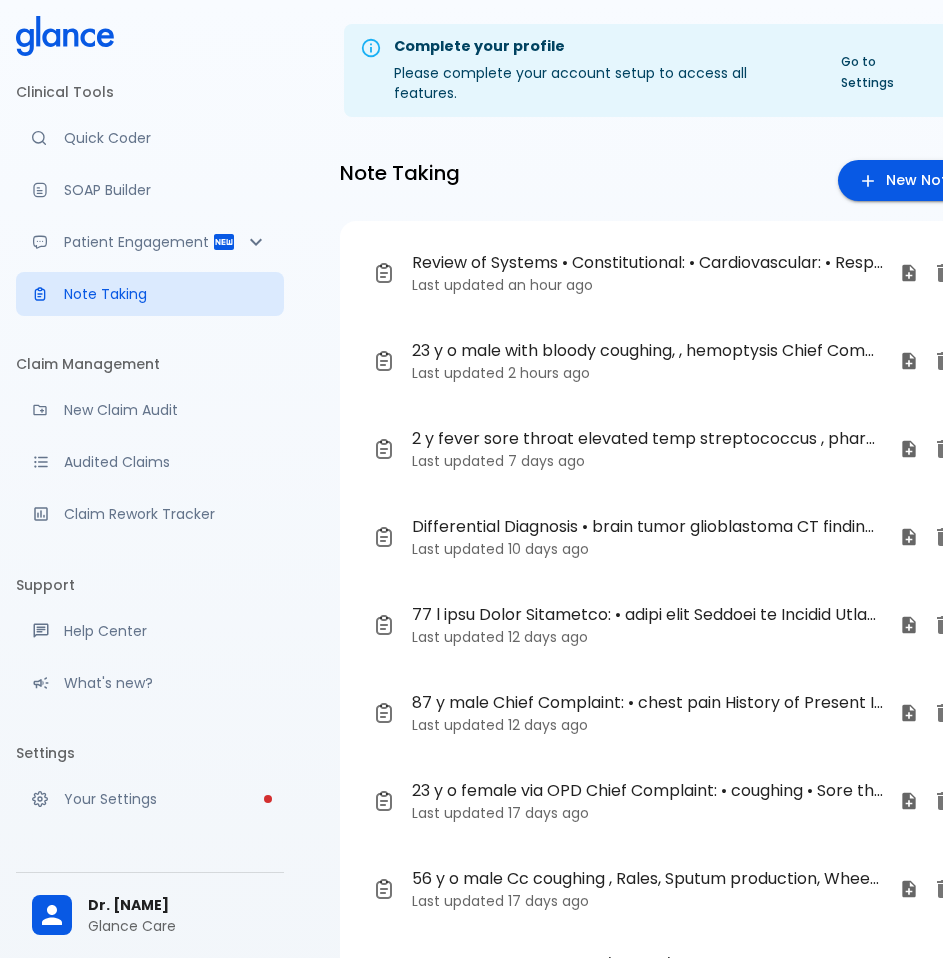 click on "Differential Diagnosis
• brain tumor glioblastoma
CT findings
mass effect, hydrocephalus, cerebral edema, signature pattern, calcifications, contrast enhancement, midline shift, necrosis, peritumoral edema
Last updated   10 days ago" at bounding box center (644, 537) 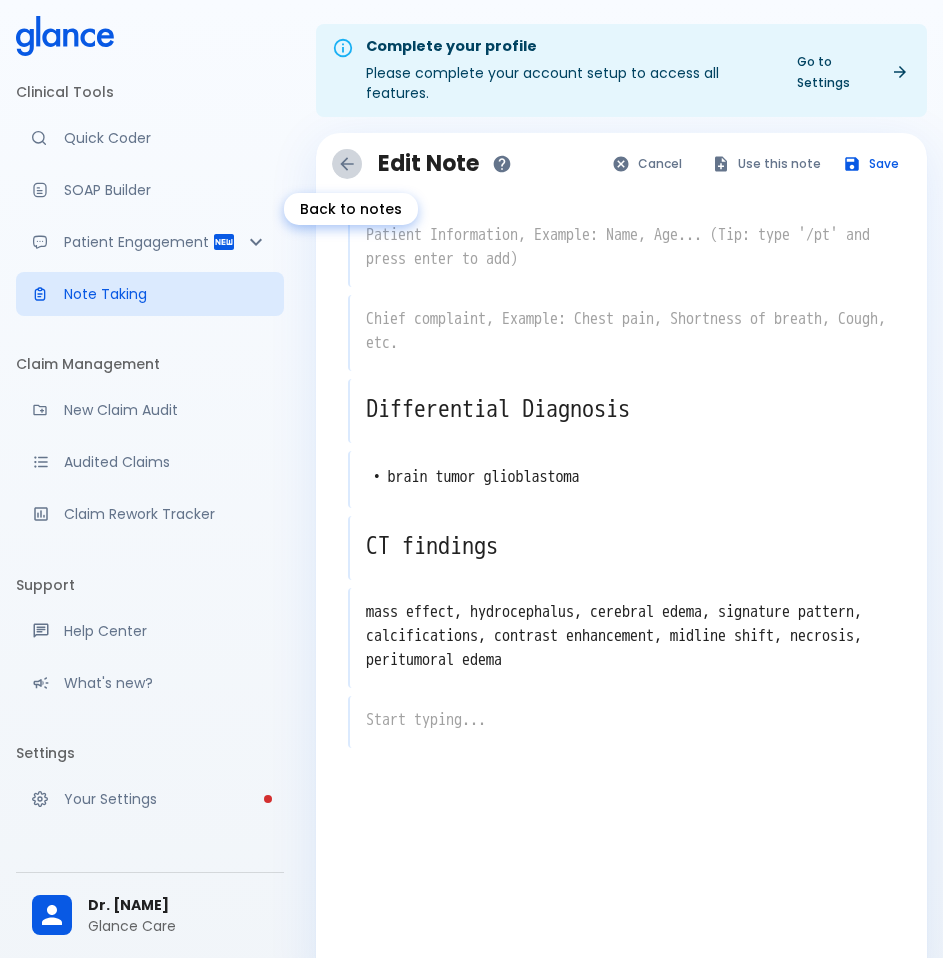 click 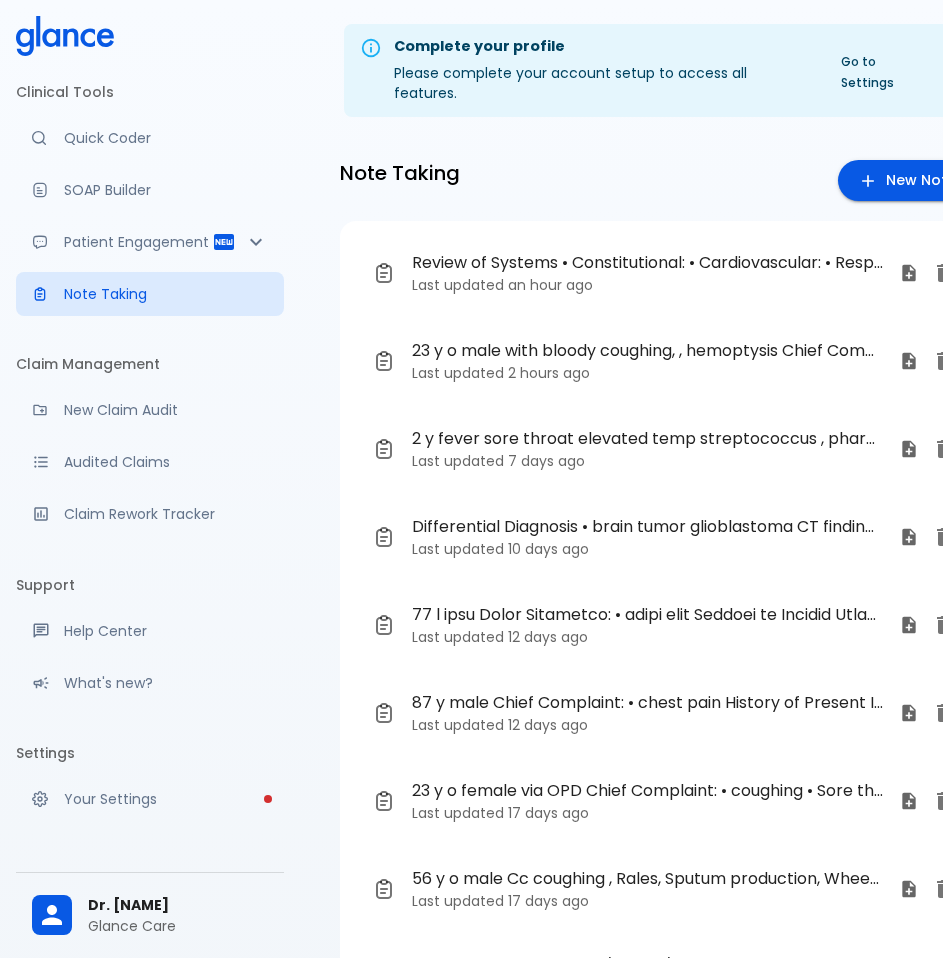 click at bounding box center (648, 615) 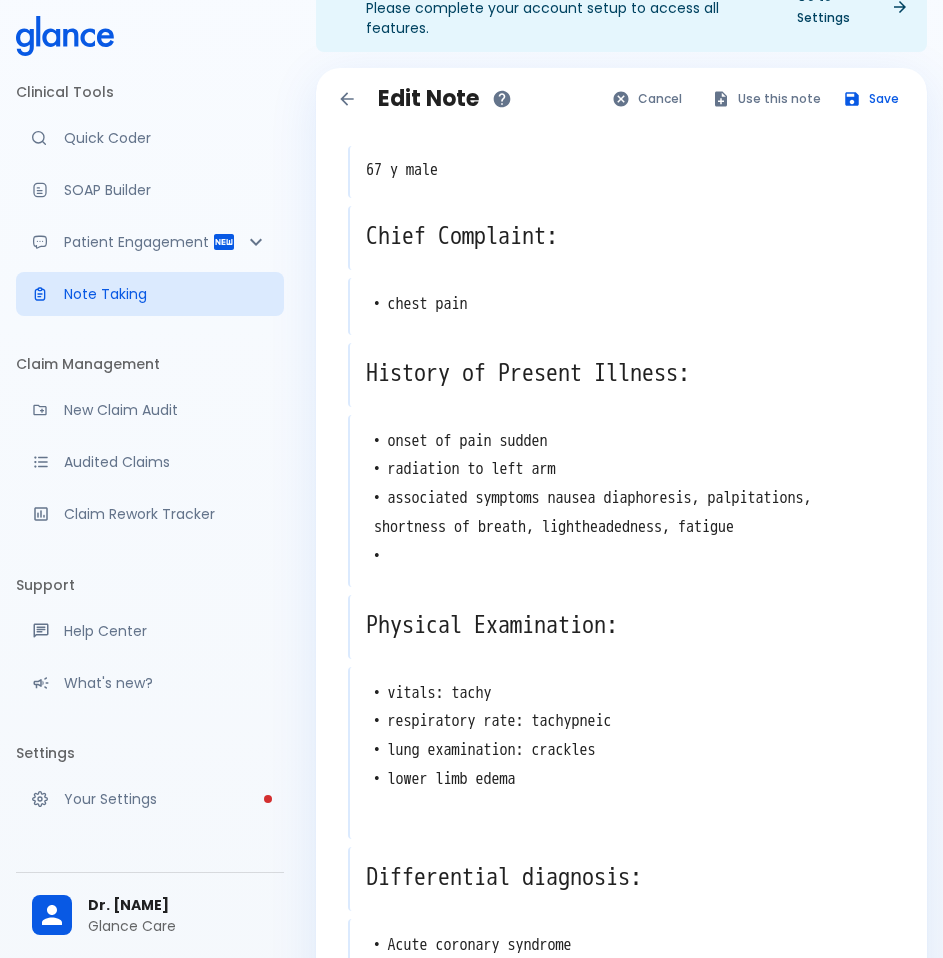 scroll, scrollTop: 100, scrollLeft: 0, axis: vertical 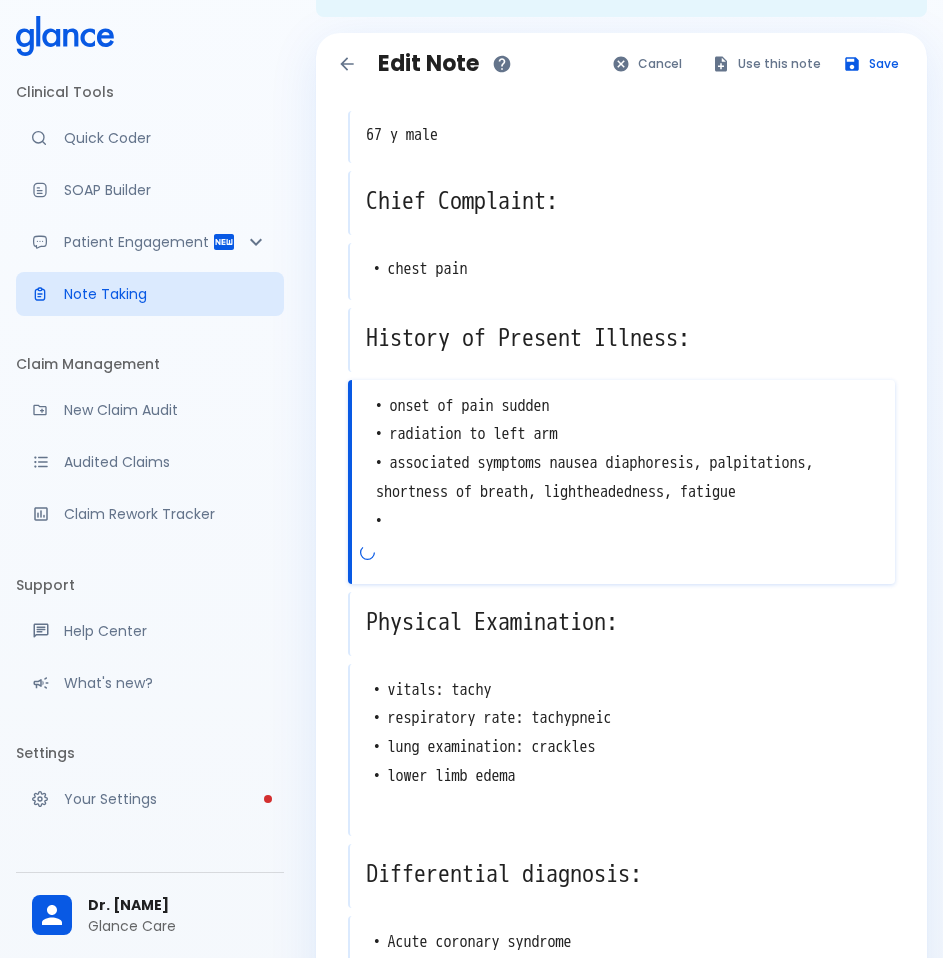 click on "• onset of pain sudden
• radiation to left arm
• associated symptoms nausea diaphoresis, palpitations, shortness of breath, lightheadedness, fatigue
•" at bounding box center (623, 464) 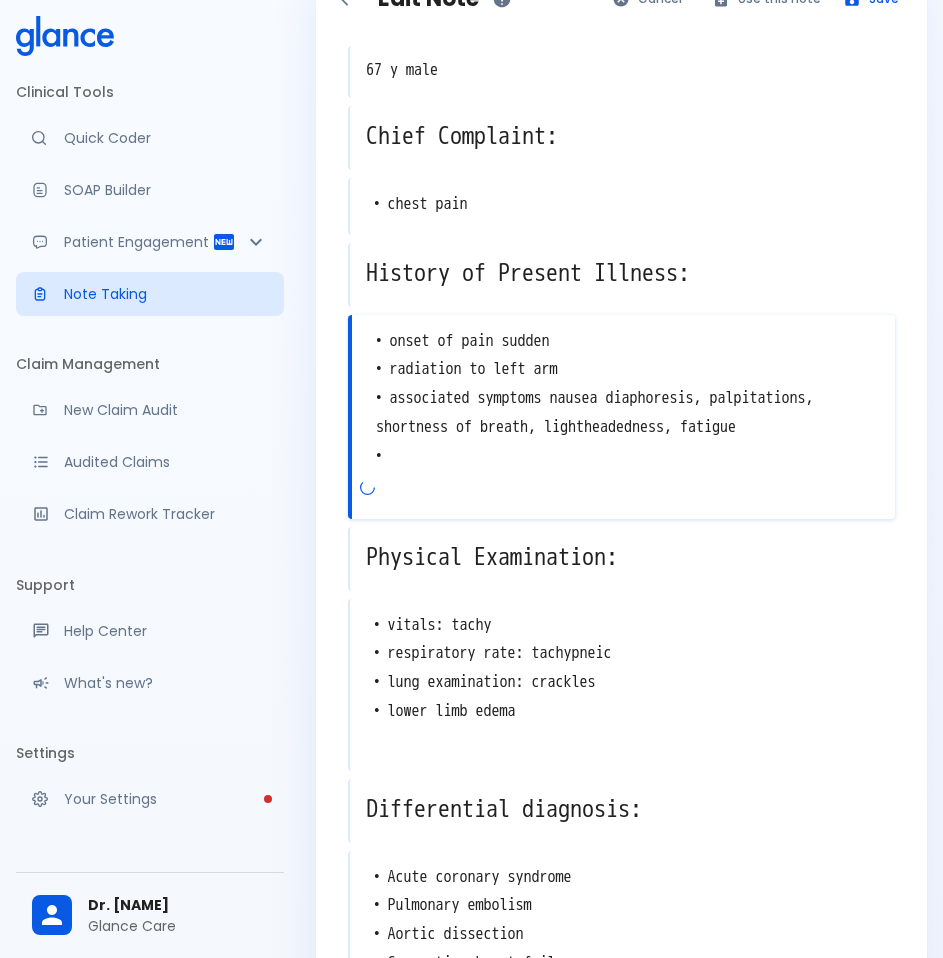 scroll, scrollTop: 200, scrollLeft: 0, axis: vertical 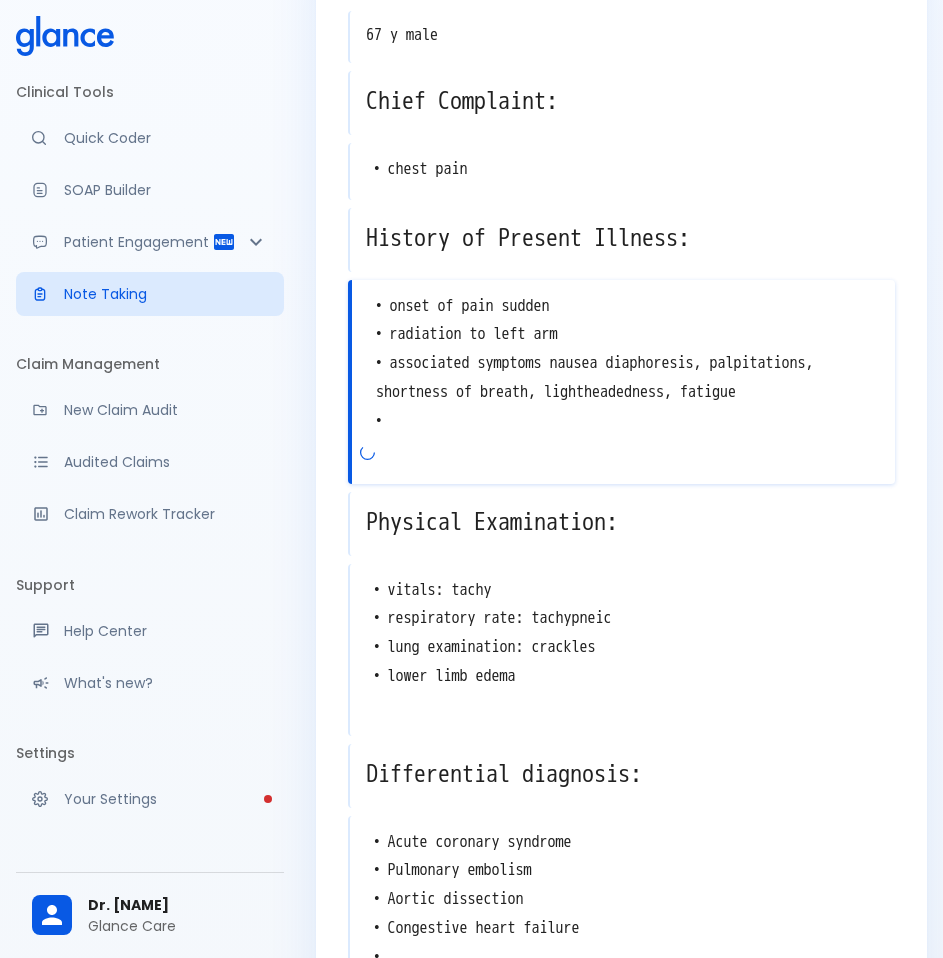 click on "• vitals: tachy
• respiratory rate: tachypneic
• lung examination: crackles
• lower limb edema" at bounding box center [622, 648] 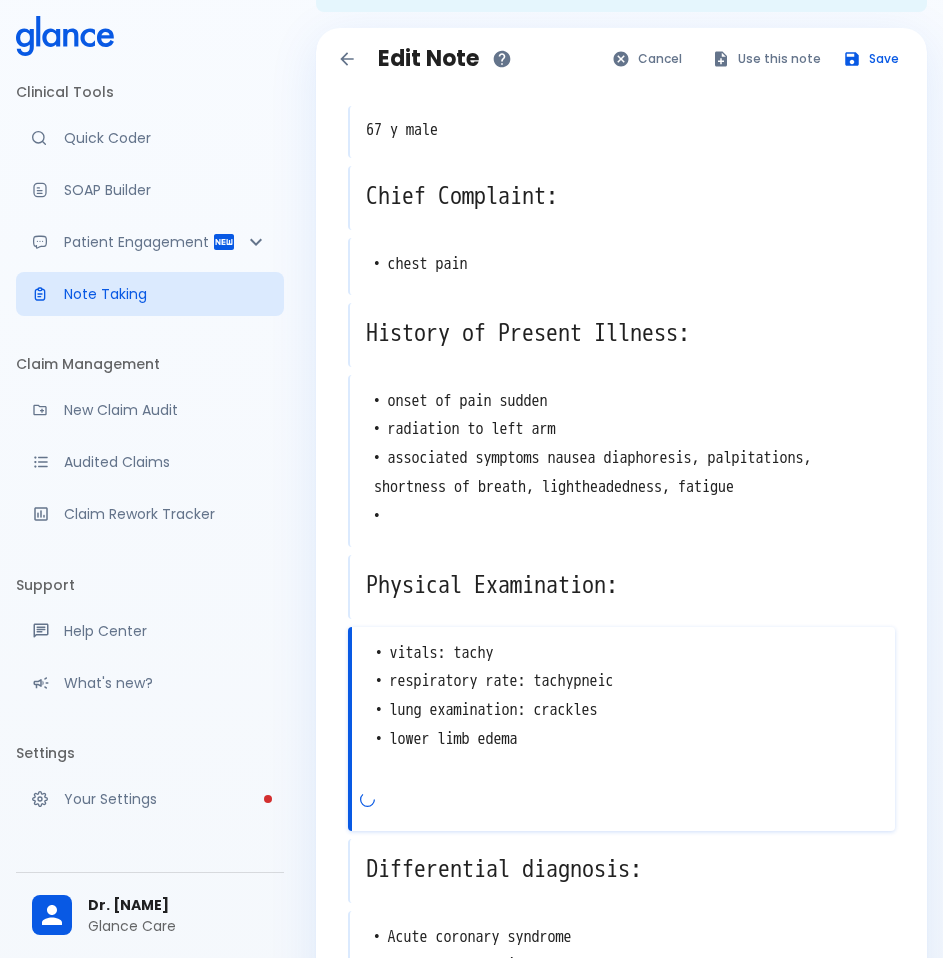 scroll, scrollTop: 0, scrollLeft: 0, axis: both 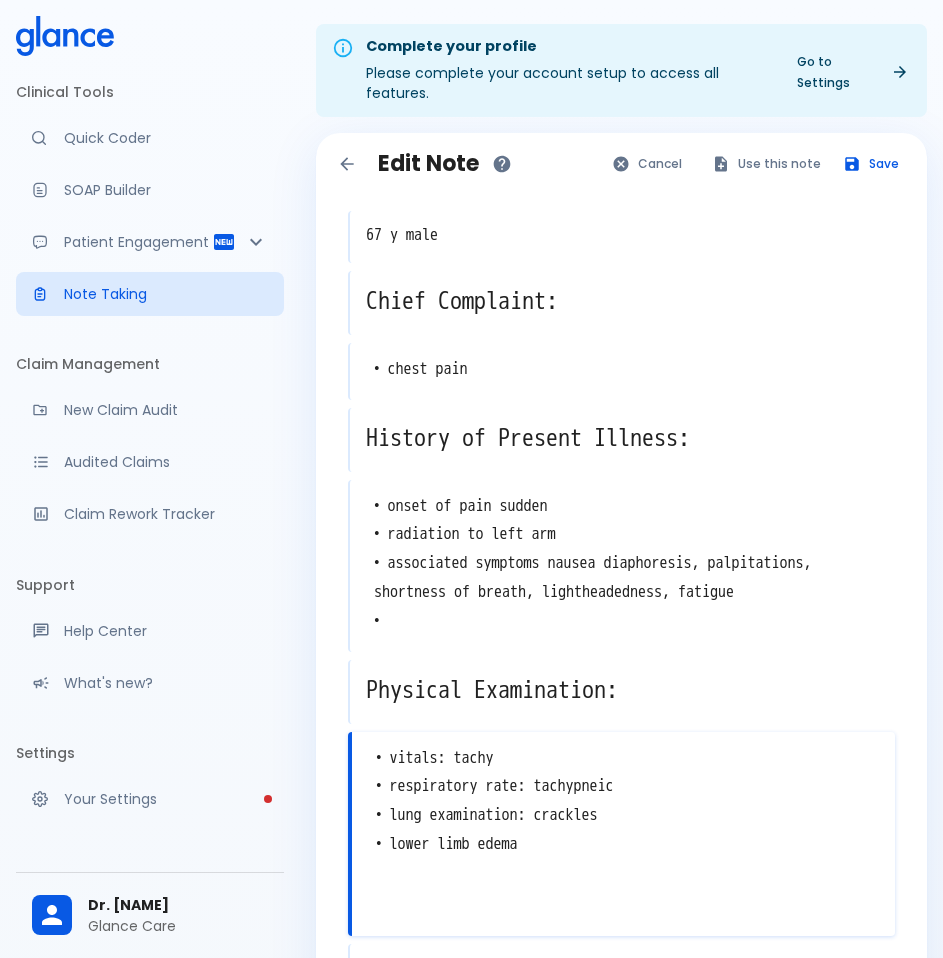click on "• vitals: tachy
• respiratory rate: tachypneic
• lung examination: crackles
• lower limb edema" at bounding box center (623, 816) 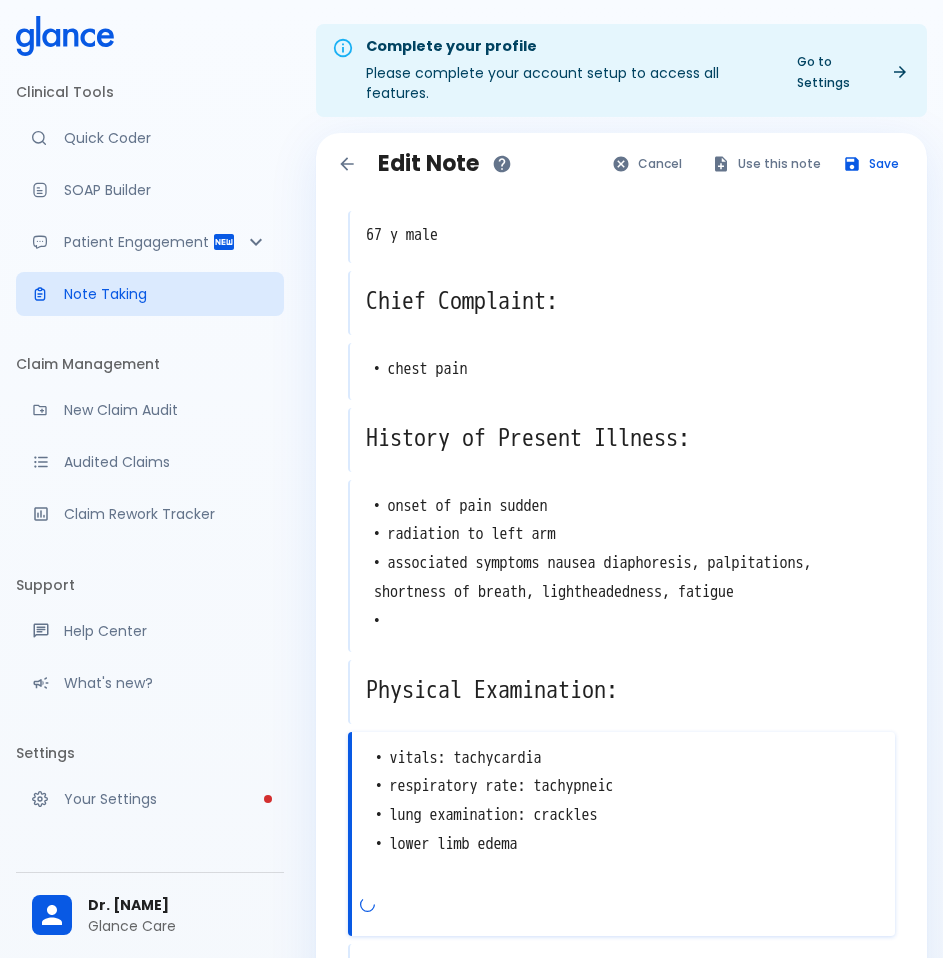 click on "• vitals: tachycardia
• respiratory rate: tachypneic
• lung examination: crackles
• lower limb edema" at bounding box center (623, 816) 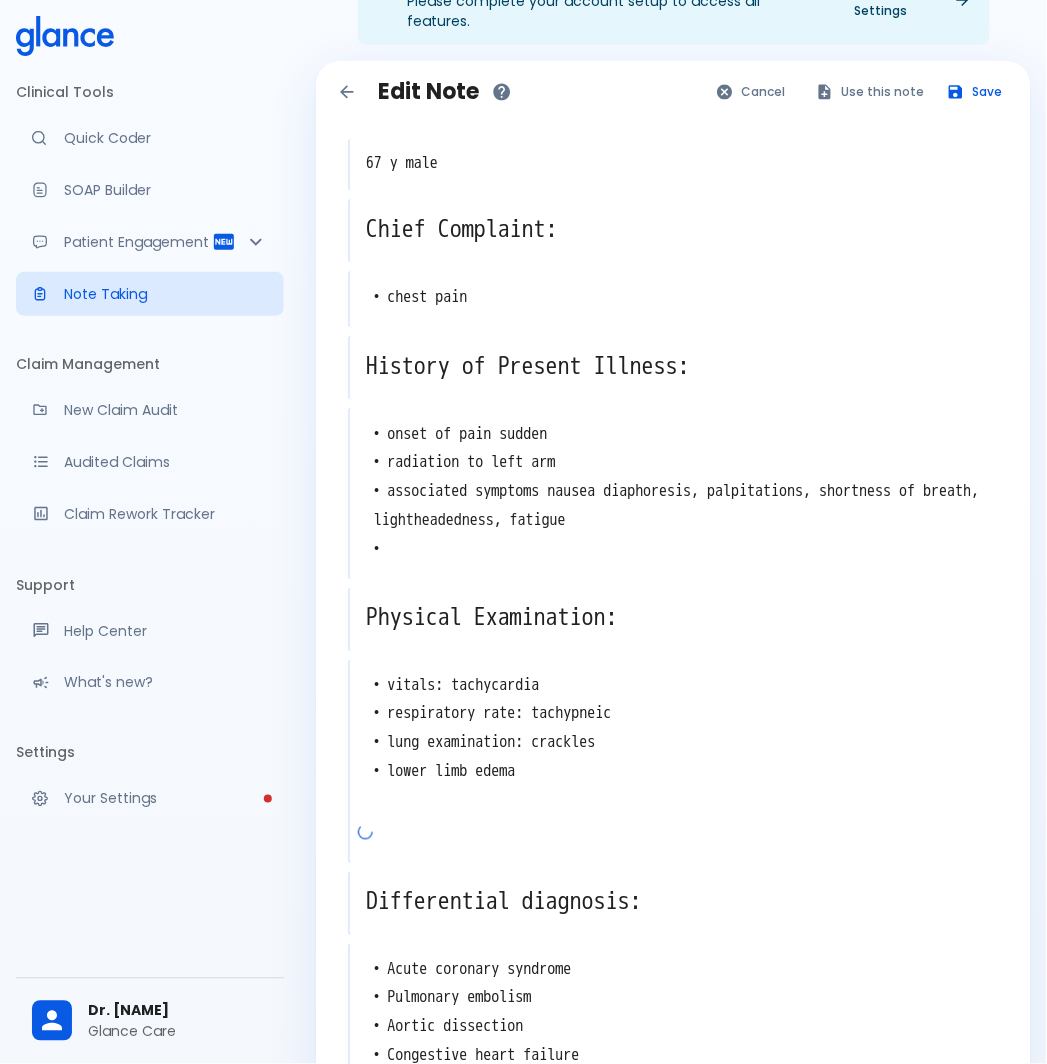 scroll, scrollTop: 111, scrollLeft: 0, axis: vertical 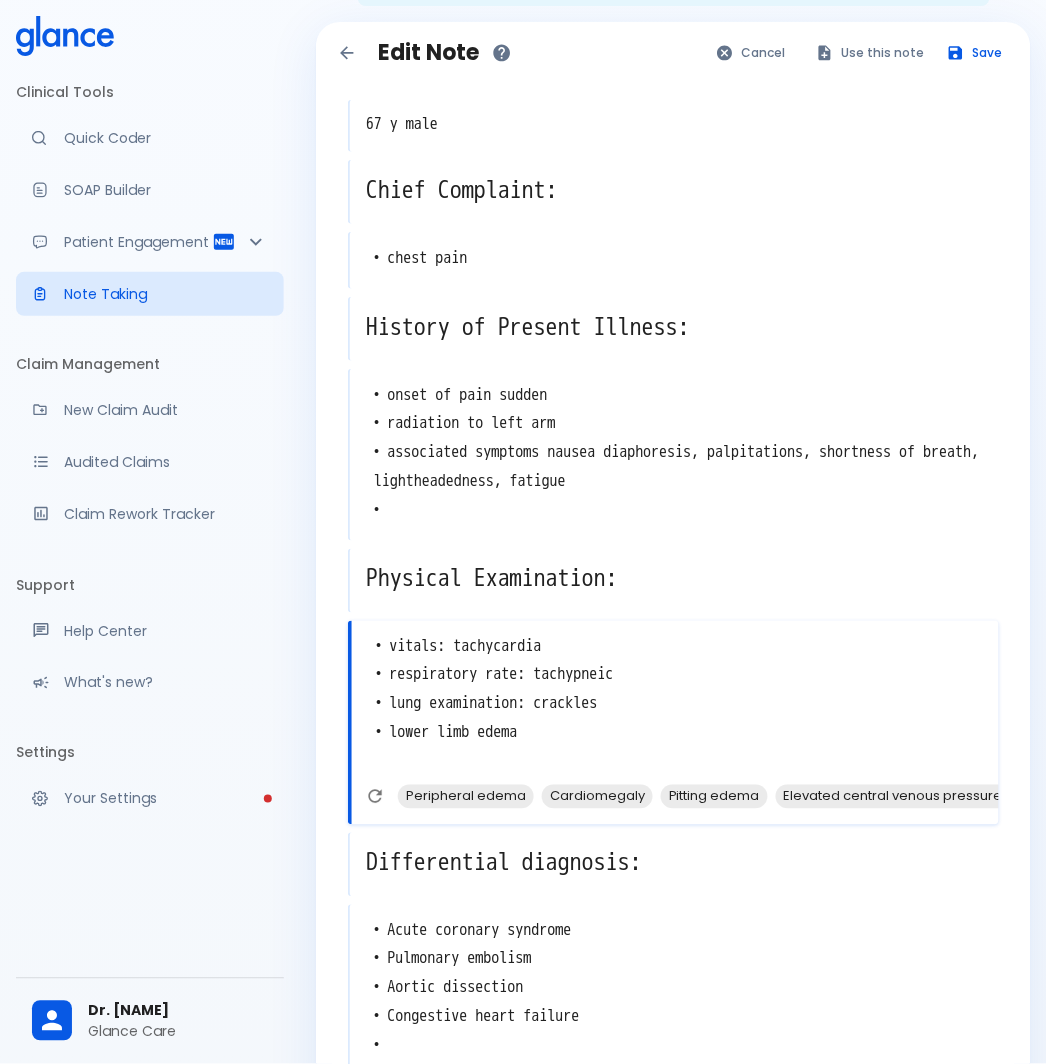 click on "• vitals: tachycardia
• respiratory rate: tachypneic
• lung examination: crackles
• lower limb edema" at bounding box center (675, 705) 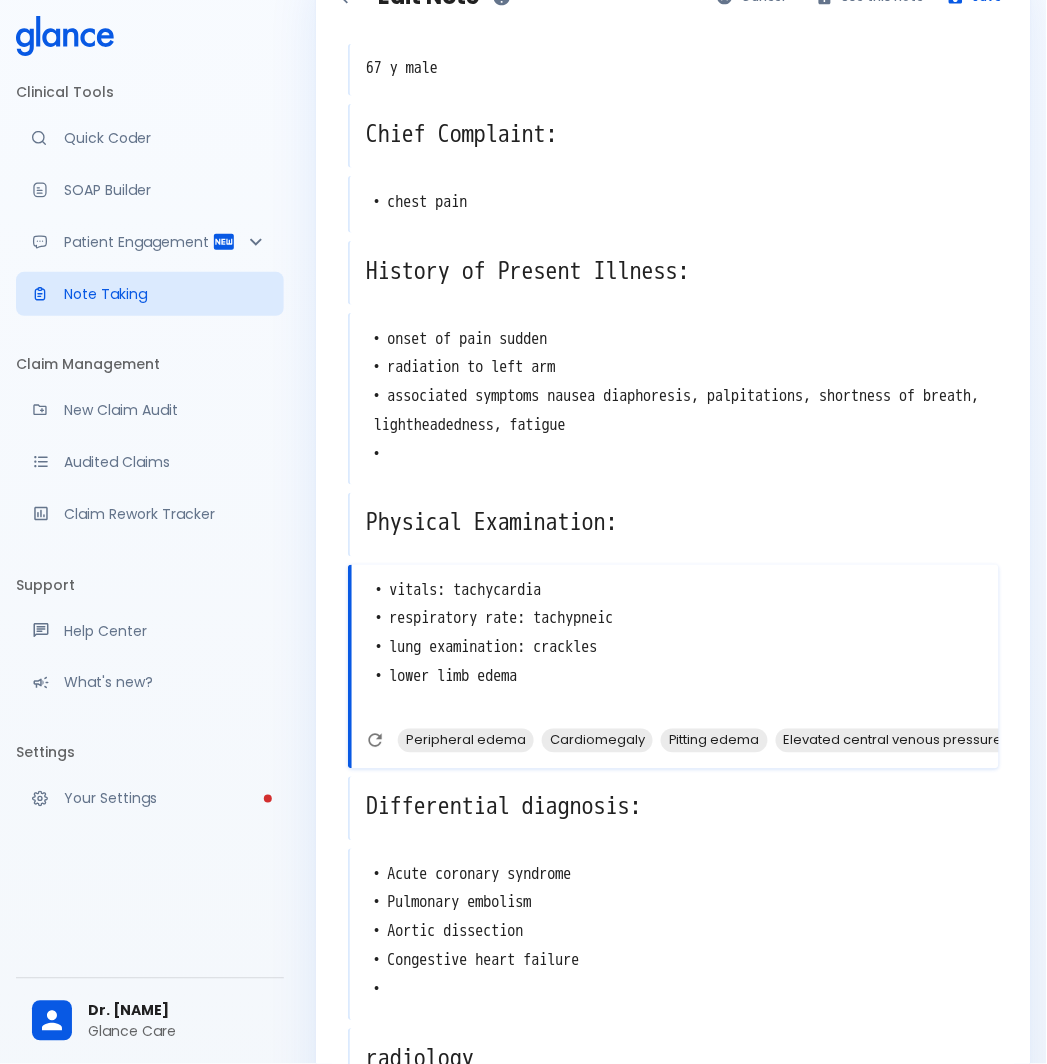 scroll, scrollTop: 222, scrollLeft: 0, axis: vertical 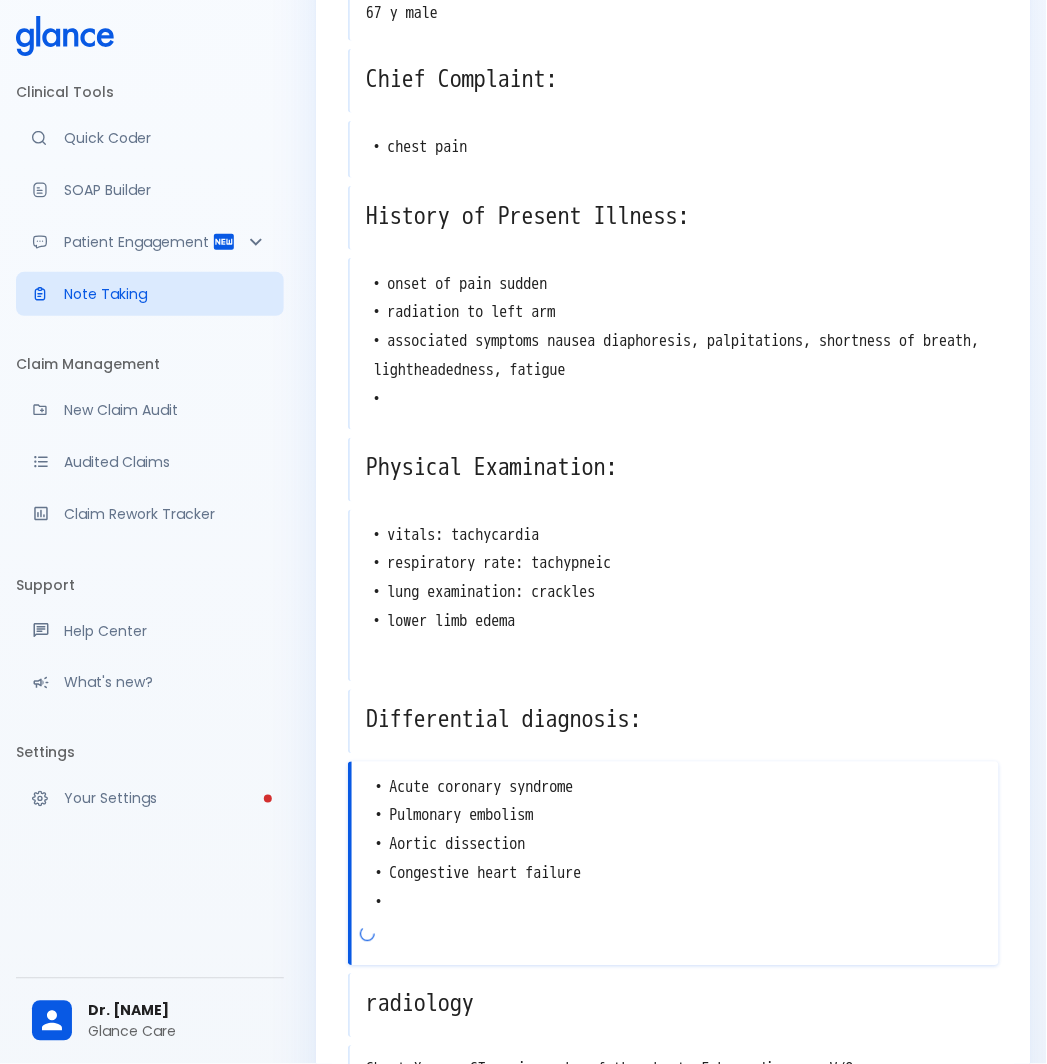 click on "• Acute coronary syndrome
• Pulmonary embolism
• Aortic dissection
• Congestive heart failure
•" at bounding box center (675, 846) 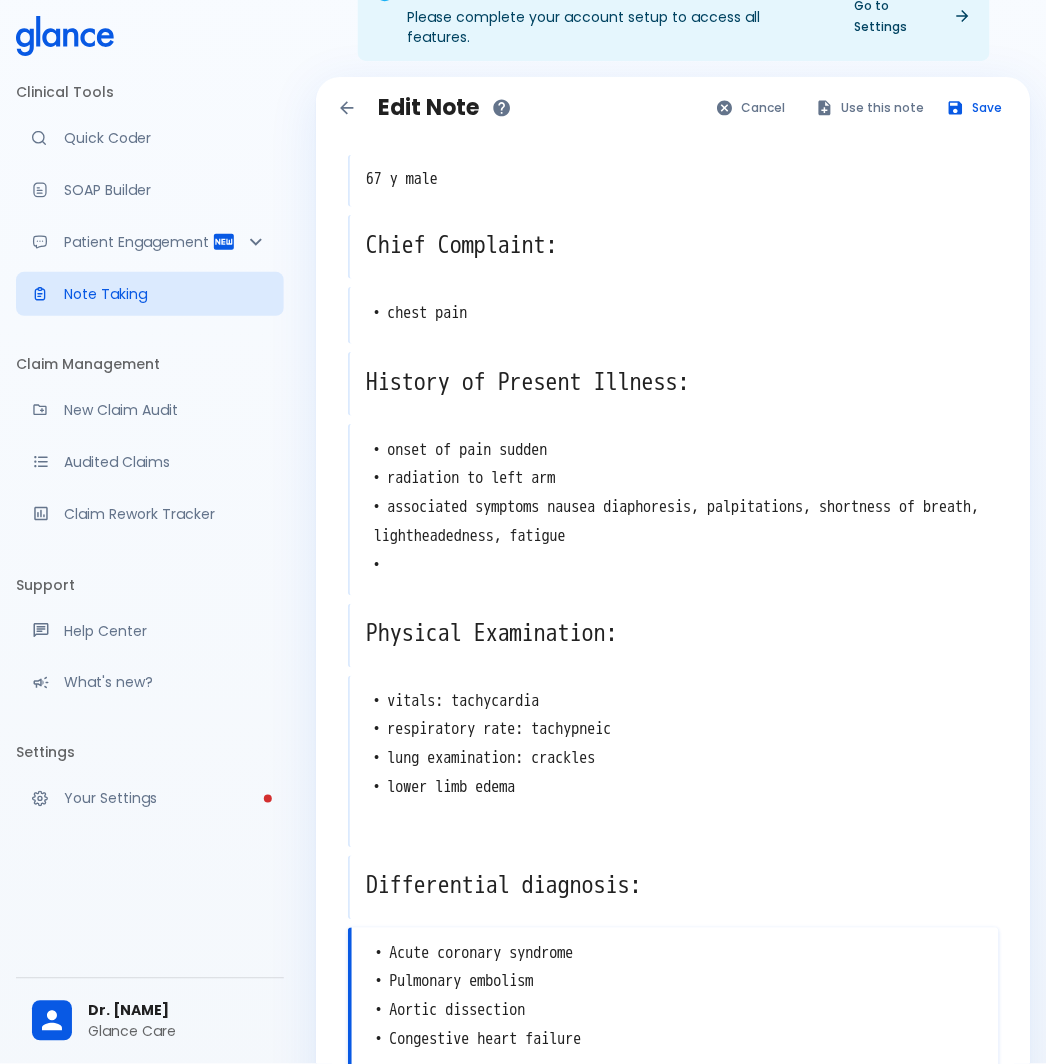 scroll, scrollTop: 111, scrollLeft: 0, axis: vertical 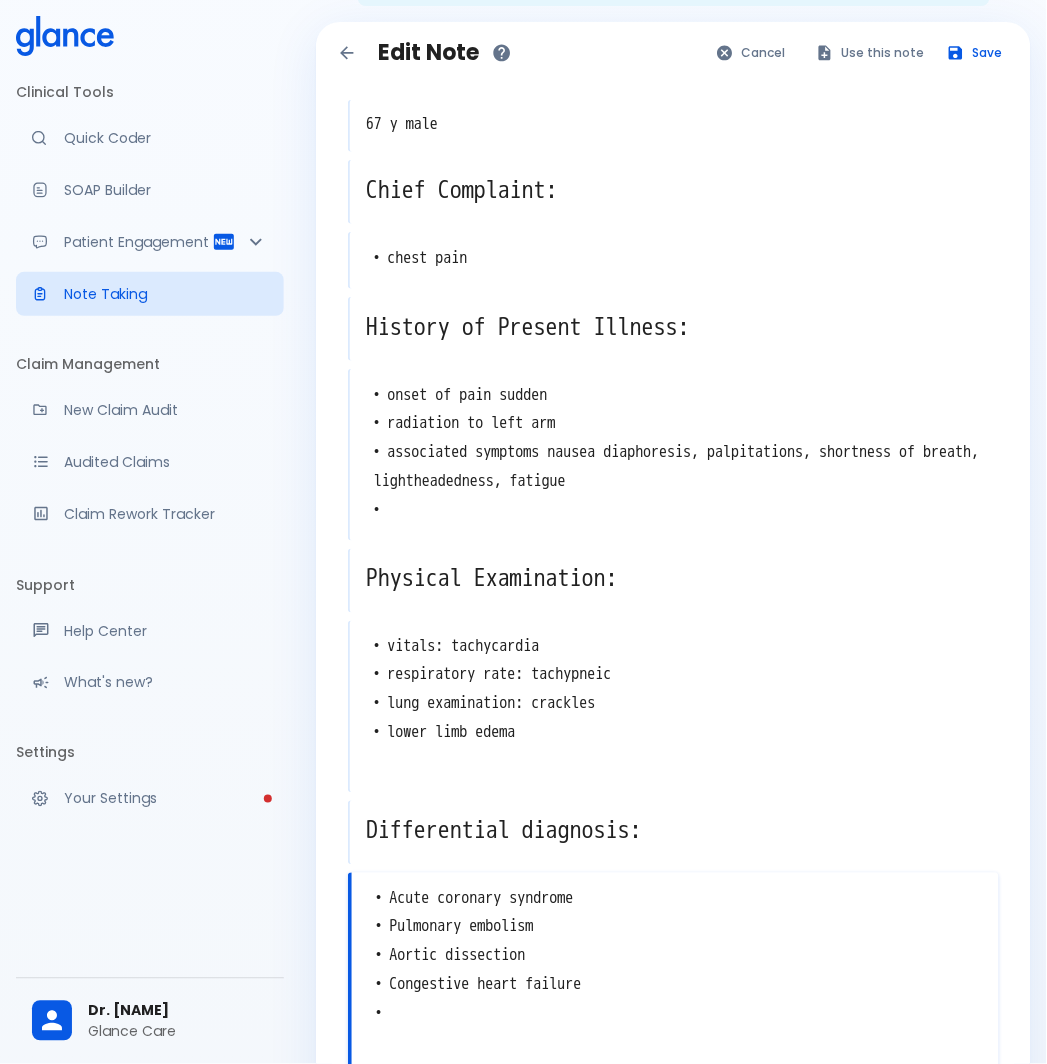 drag, startPoint x: 426, startPoint y: 1005, endPoint x: 354, endPoint y: 880, distance: 144.25325 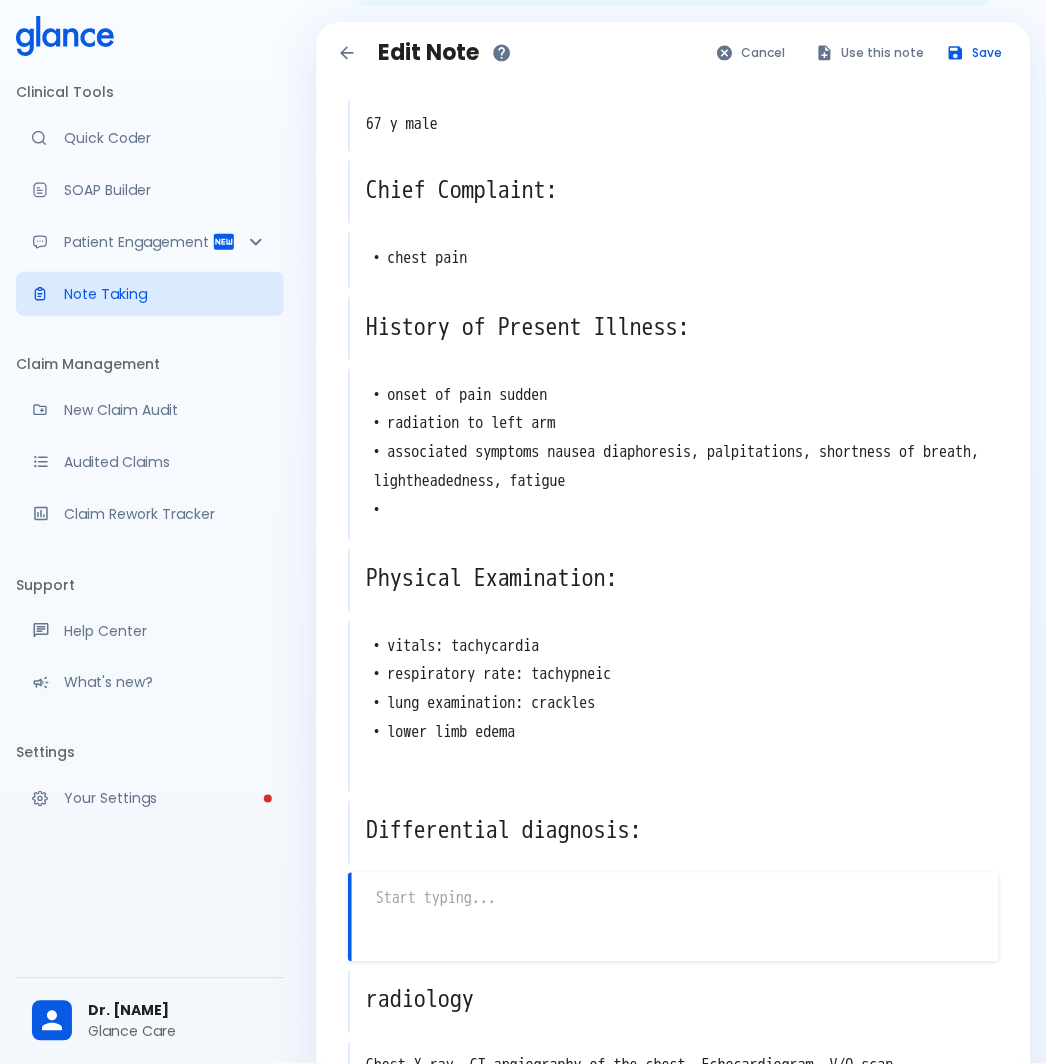 scroll, scrollTop: 222, scrollLeft: 0, axis: vertical 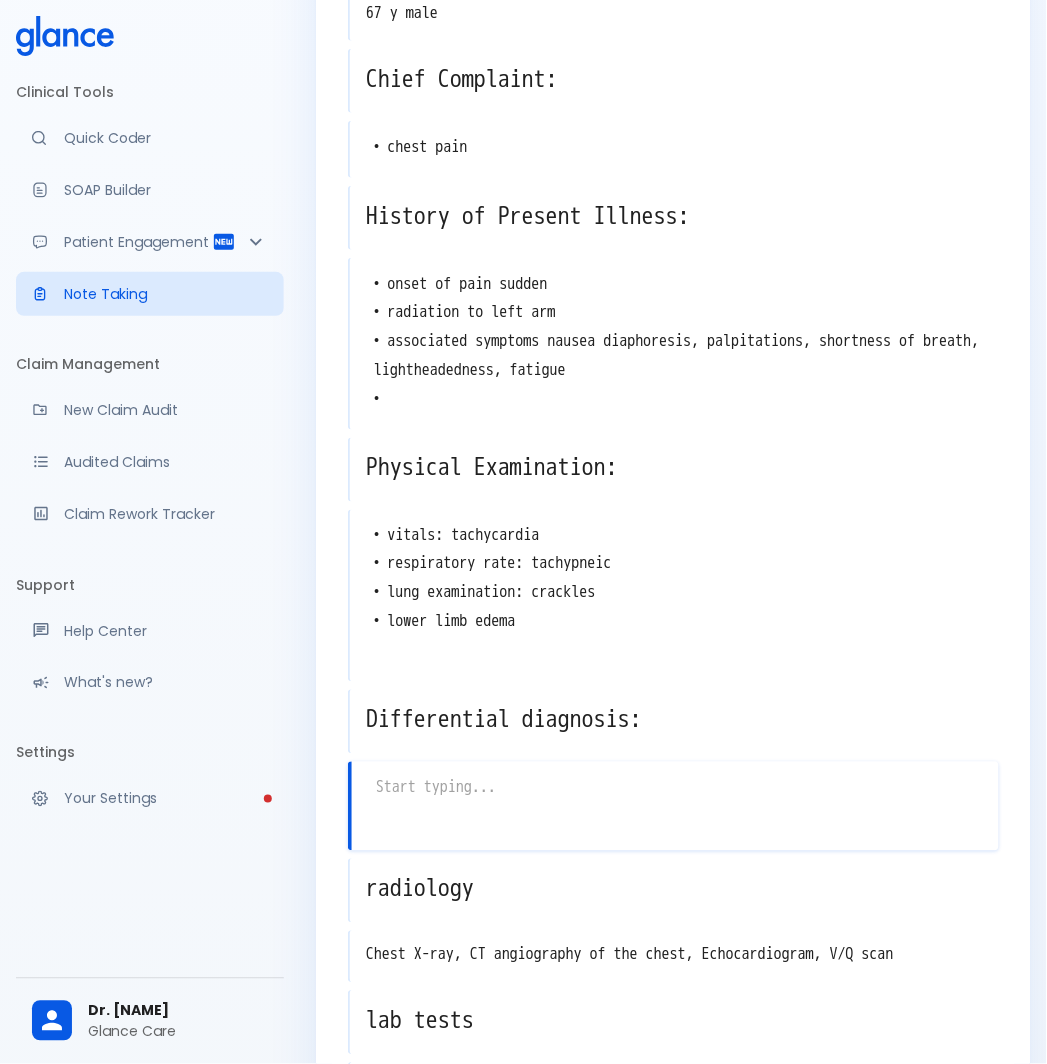 click at bounding box center (675, 788) 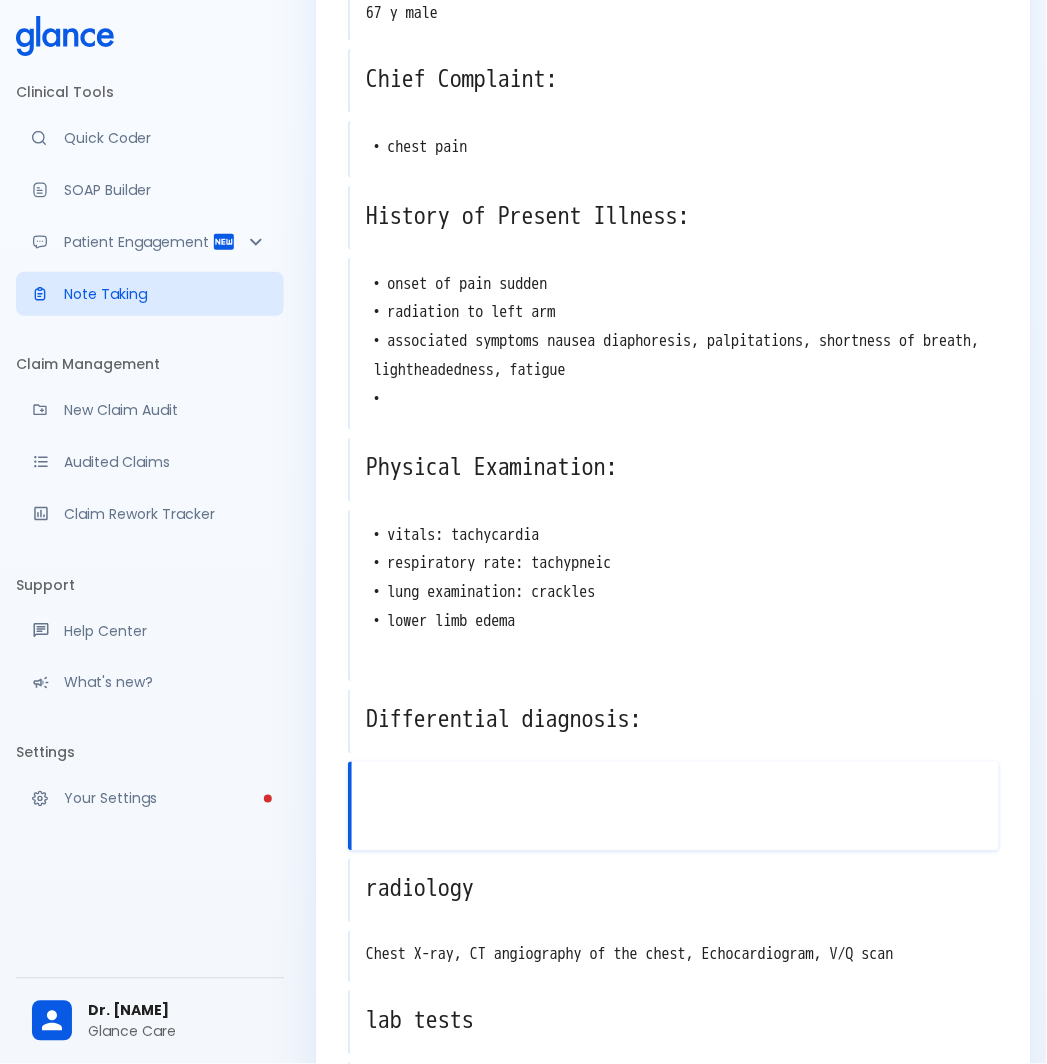 type 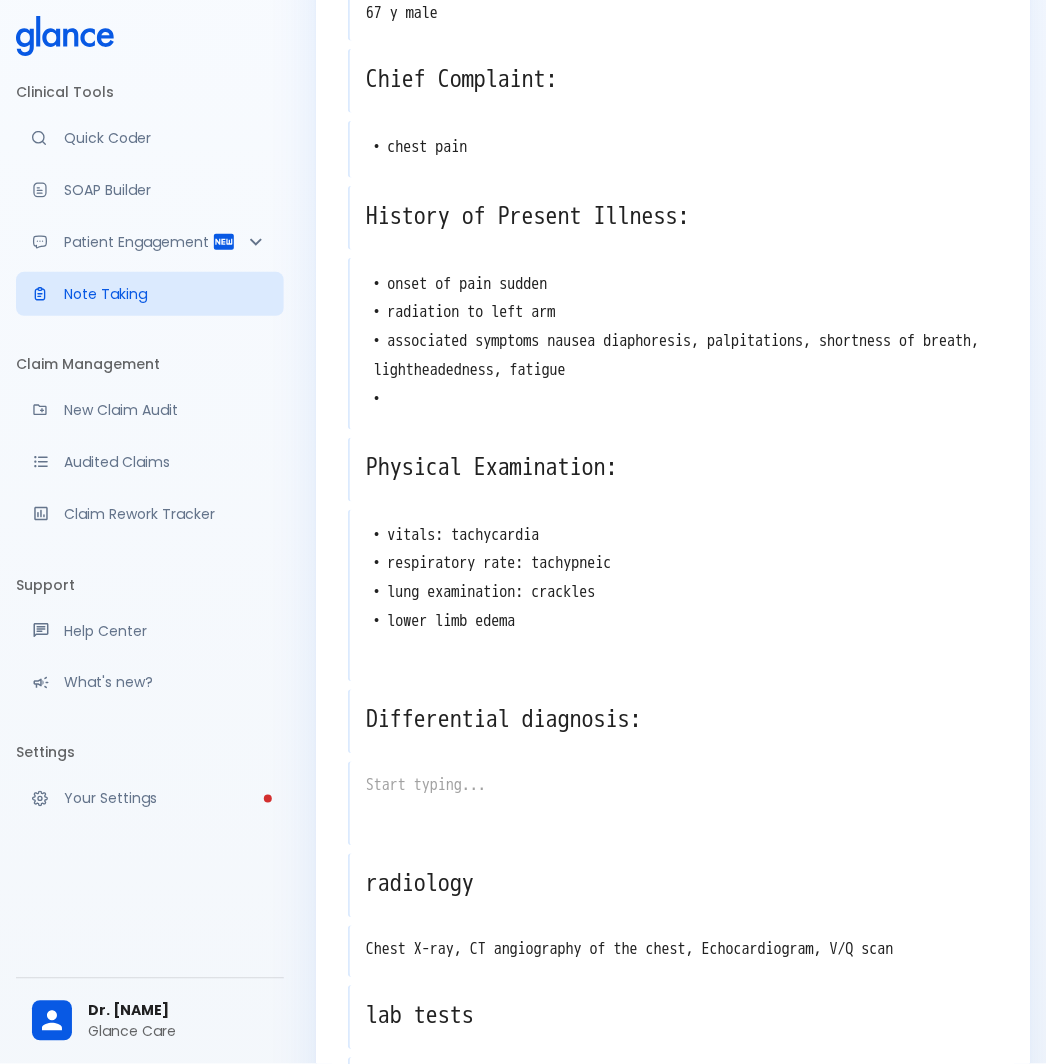 click at bounding box center (678, 824) 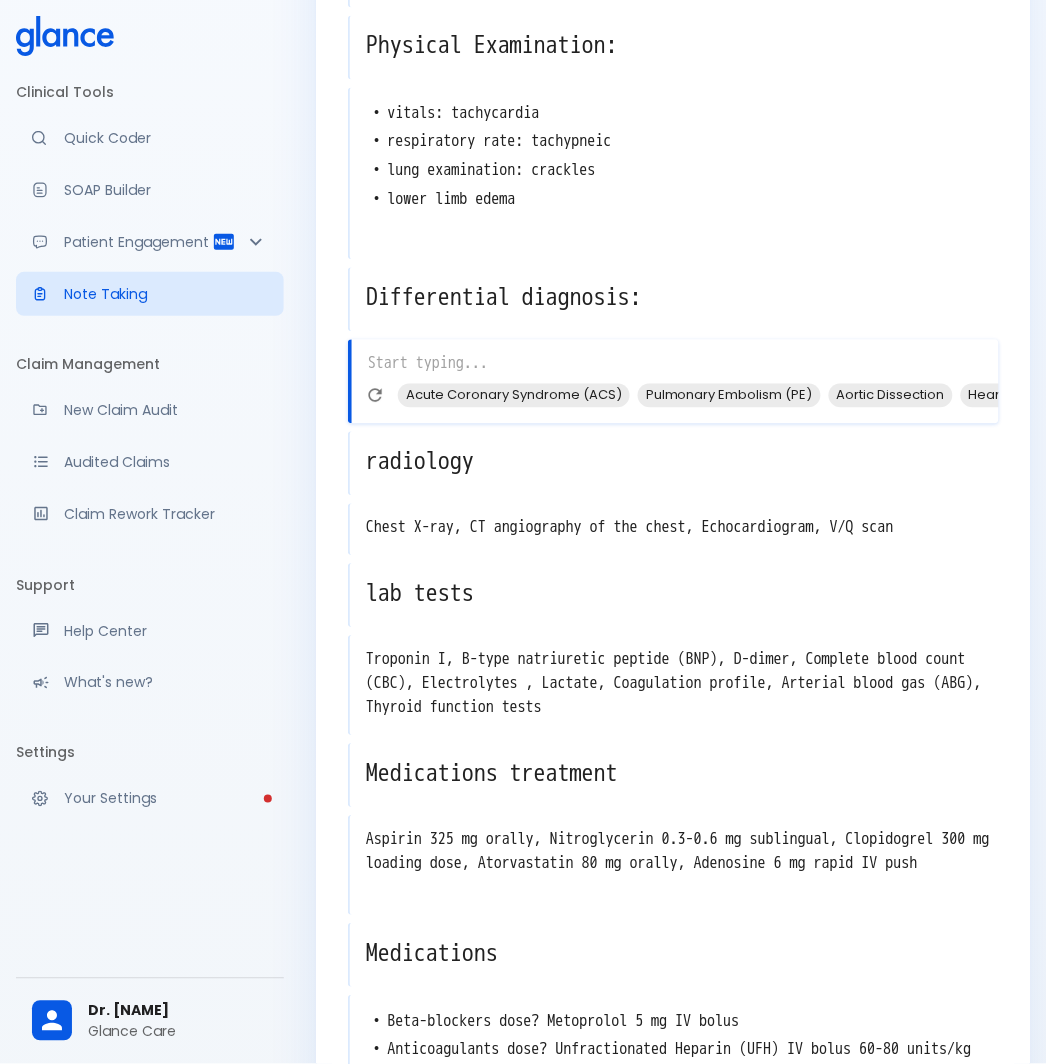scroll, scrollTop: 1000, scrollLeft: 0, axis: vertical 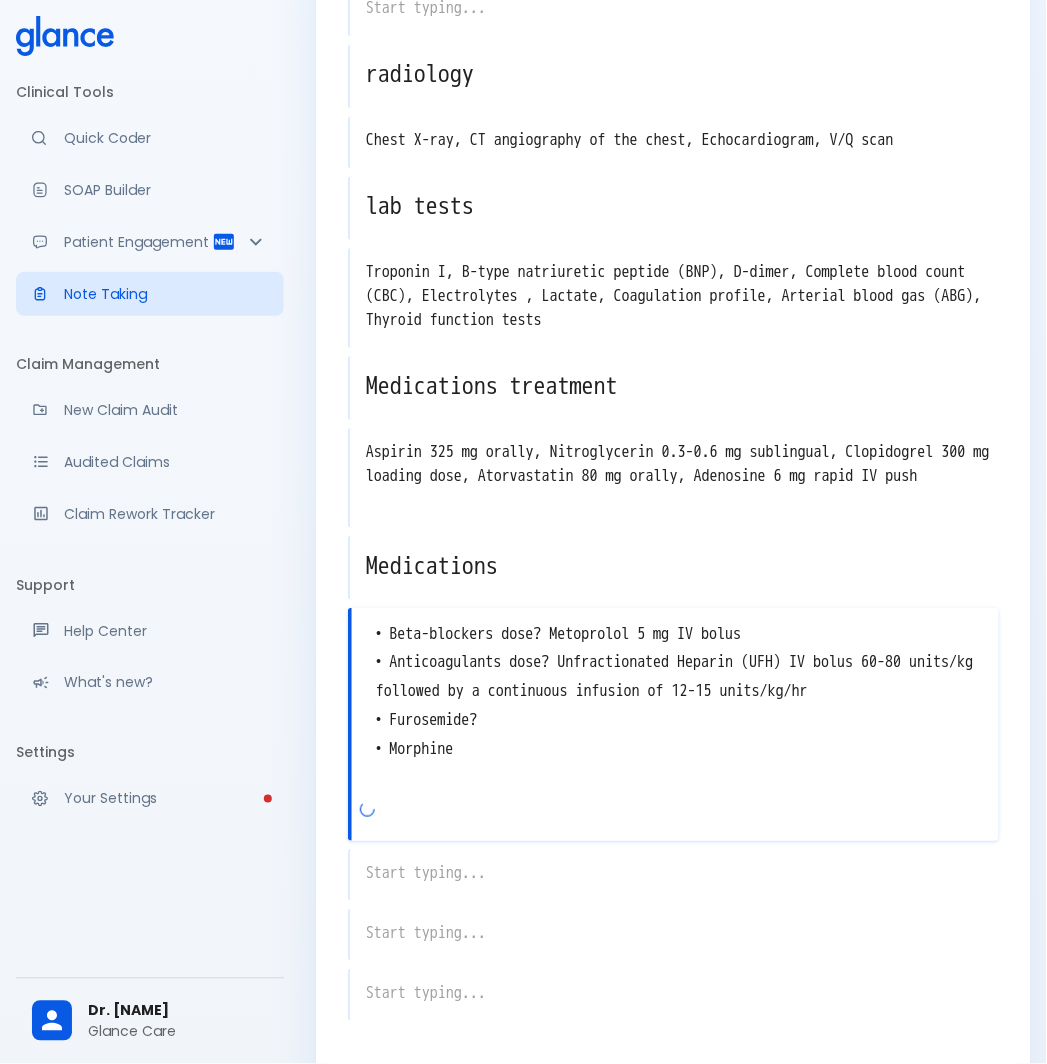 drag, startPoint x: 537, startPoint y: 758, endPoint x: 316, endPoint y: 507, distance: 334.42786 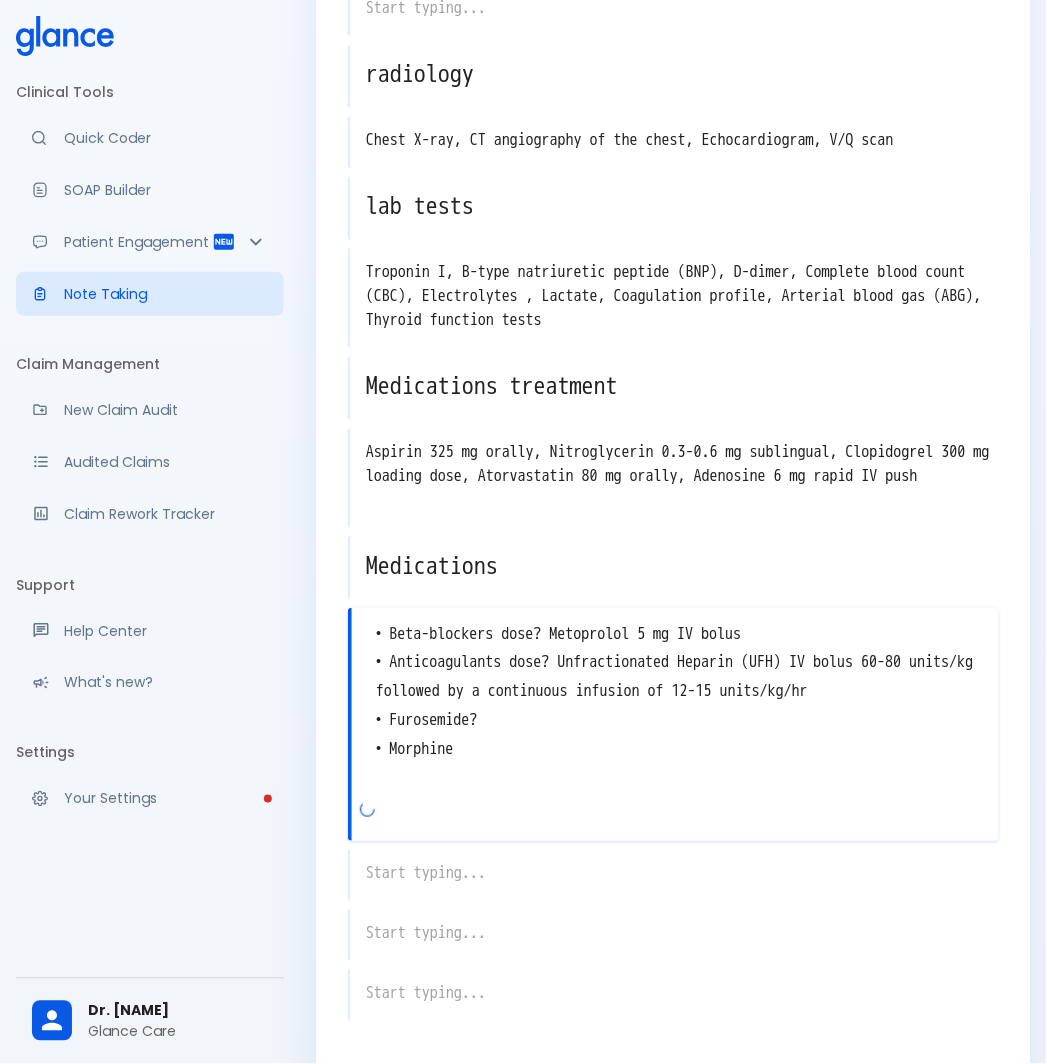 click on "67 y male x Chief Complaint: x • chest pain x History of Present Illness: x • onset of pain sudden
• radiation to left arm
• associated symptoms nausea diaphoresis, palpitations, shortness of breath, lightheadedness, fatigue
• x Physical Examination: x • vitals: tachycardia
• respiratory rate: tachypneic
• lung examination: crackles
• lower limb edema
x Differential diagnosis: x x radiology x Chest X-ray, CT angiography of the chest, Echocardiogram, V/Q scan x lab tests x Troponin I, B-type natriuretic peptide (BNP), D-dimer, Complete blood count (CBC), Electrolytes , Lactate, Coagulation profile, Arterial blood gas (ABG), Thyroid function tests x Medications treatment x Aspirin 325 mg orally, Nitroglycerin 0.3-0.6 mg sublingual, Clopidogrel 300 mg loading dose, Atorvastatin 80 mg orally, Adenosine 6 mg rapid IV push x Medications x x x x x" at bounding box center (673, 153) 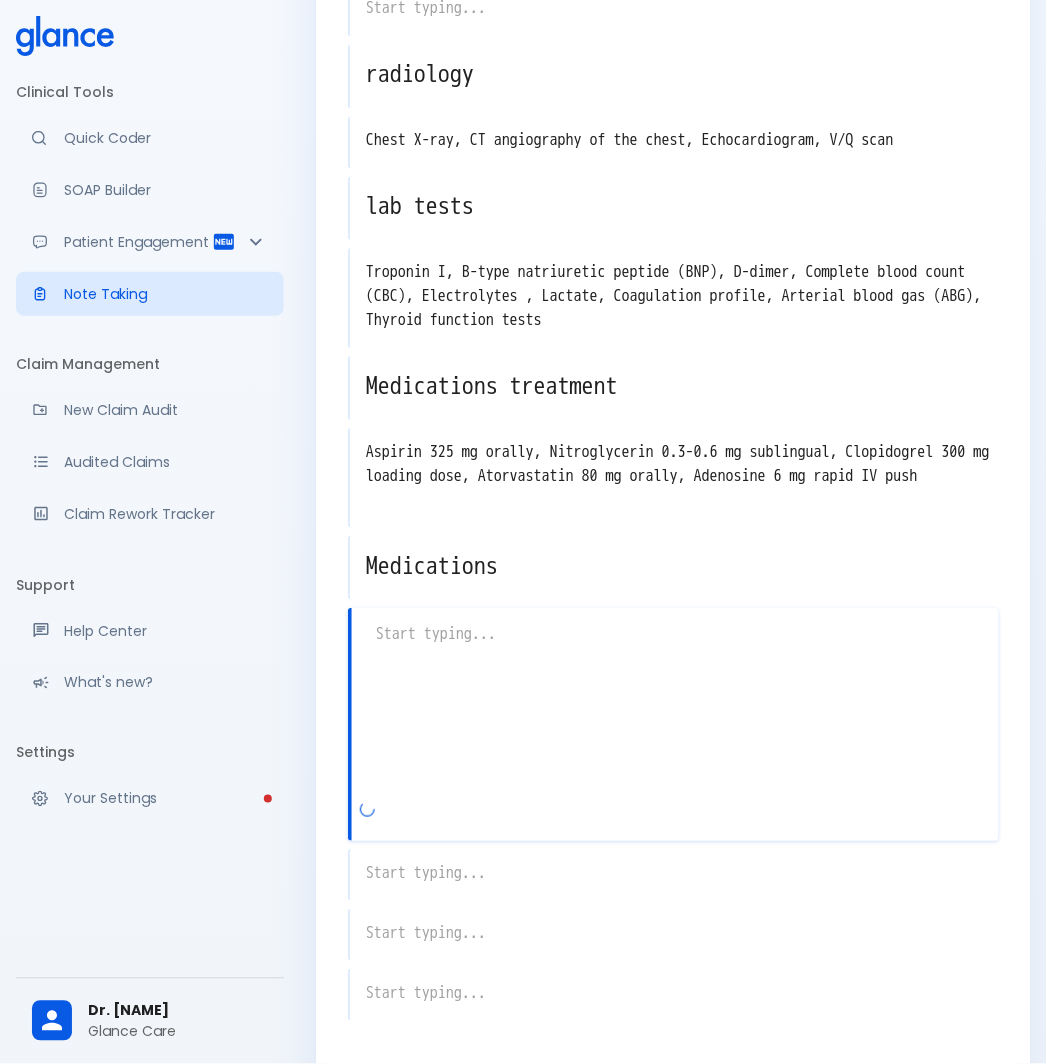 scroll, scrollTop: 964, scrollLeft: 0, axis: vertical 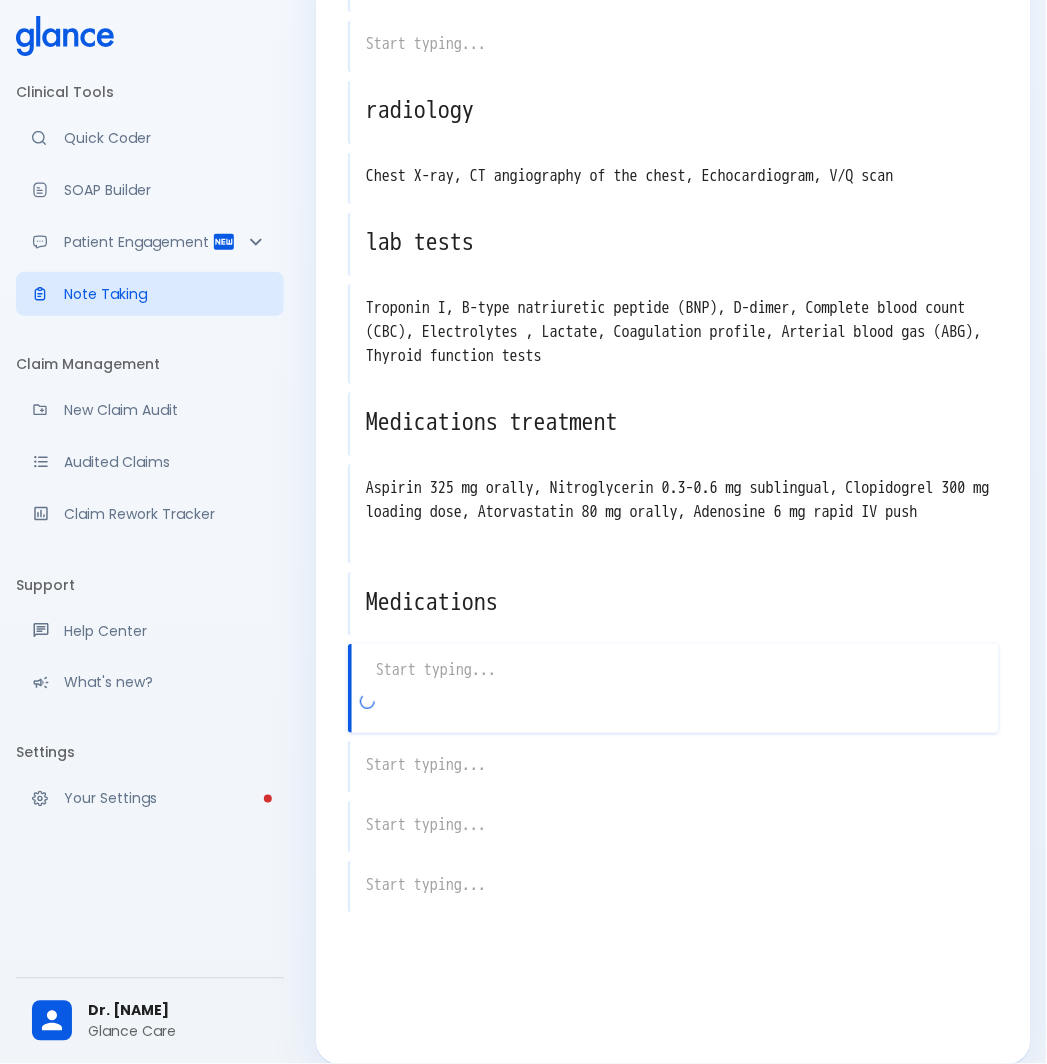 type 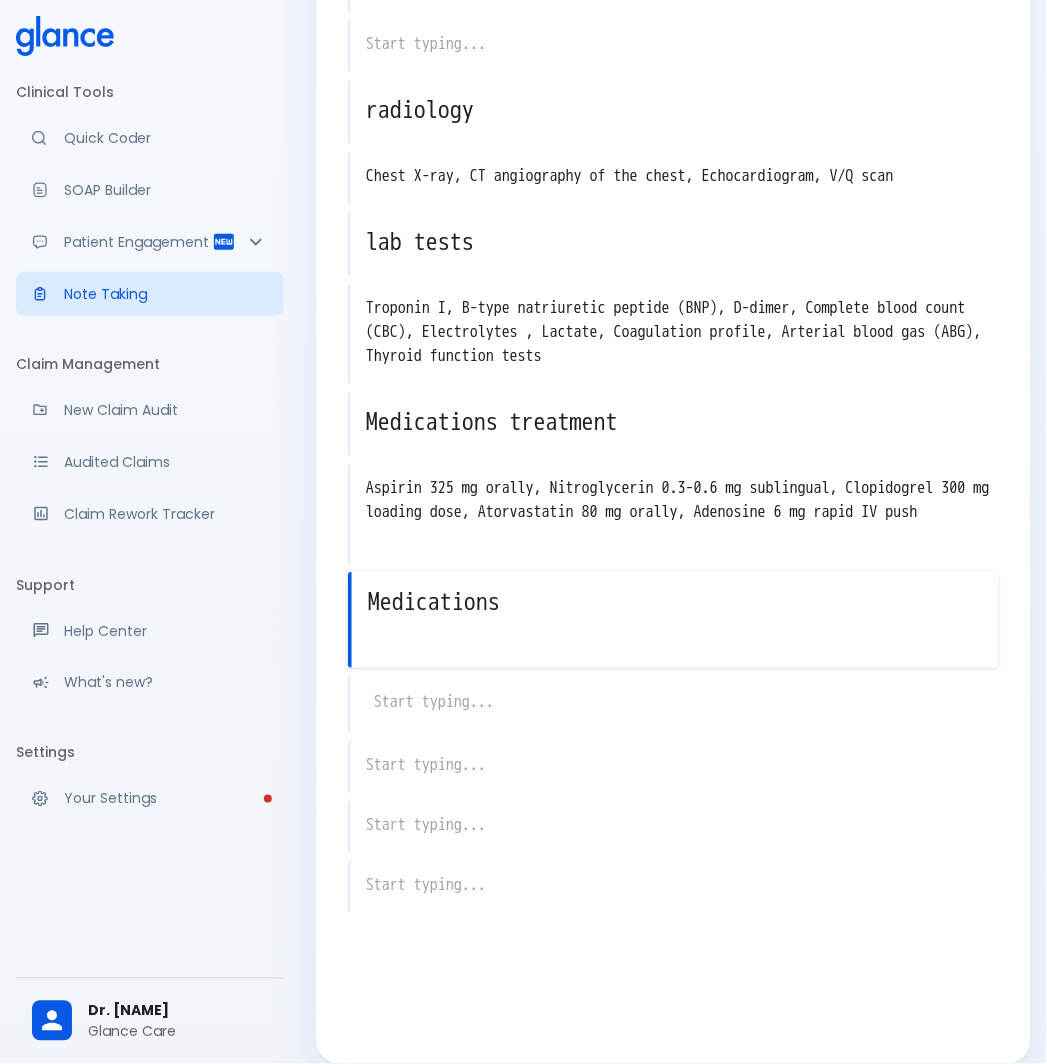 click on "Medications" at bounding box center [675, 602] 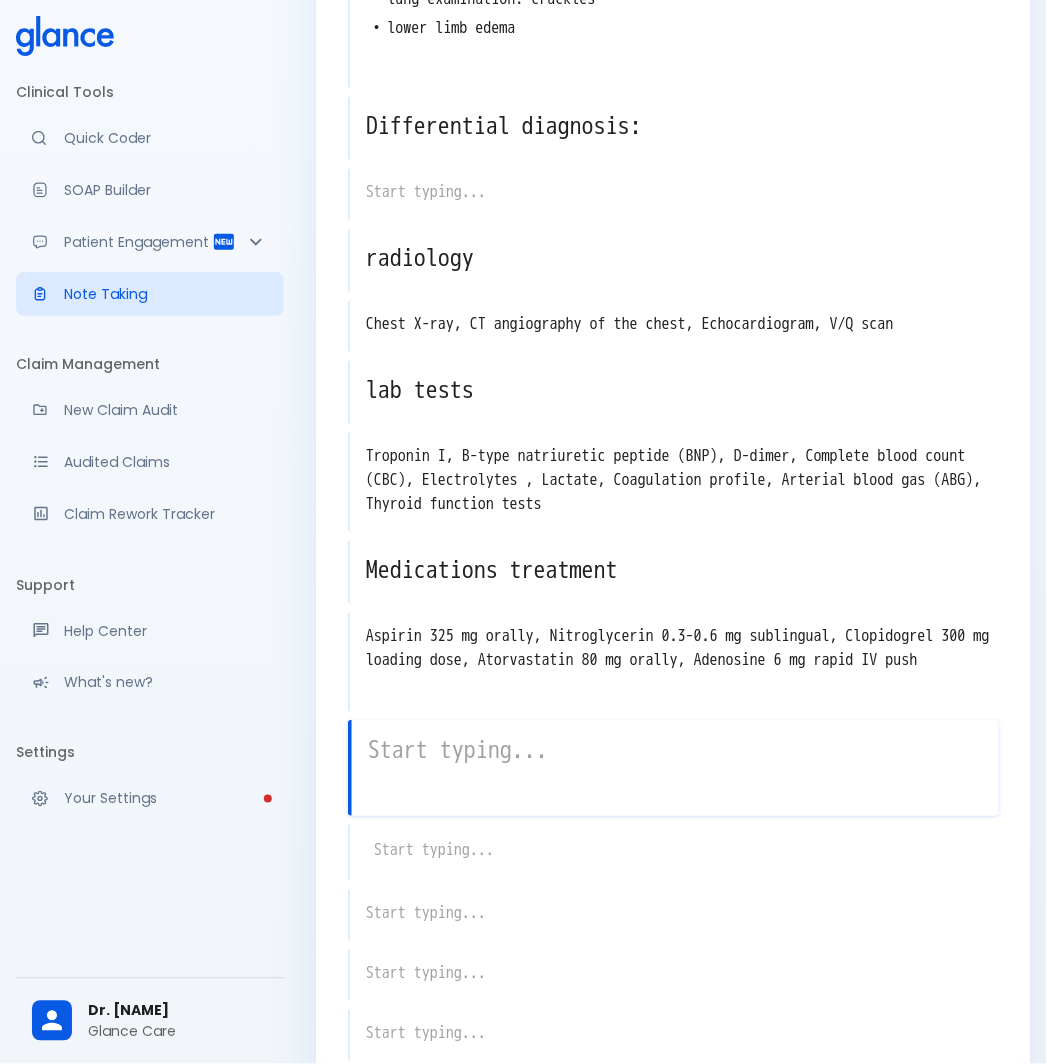scroll, scrollTop: 742, scrollLeft: 0, axis: vertical 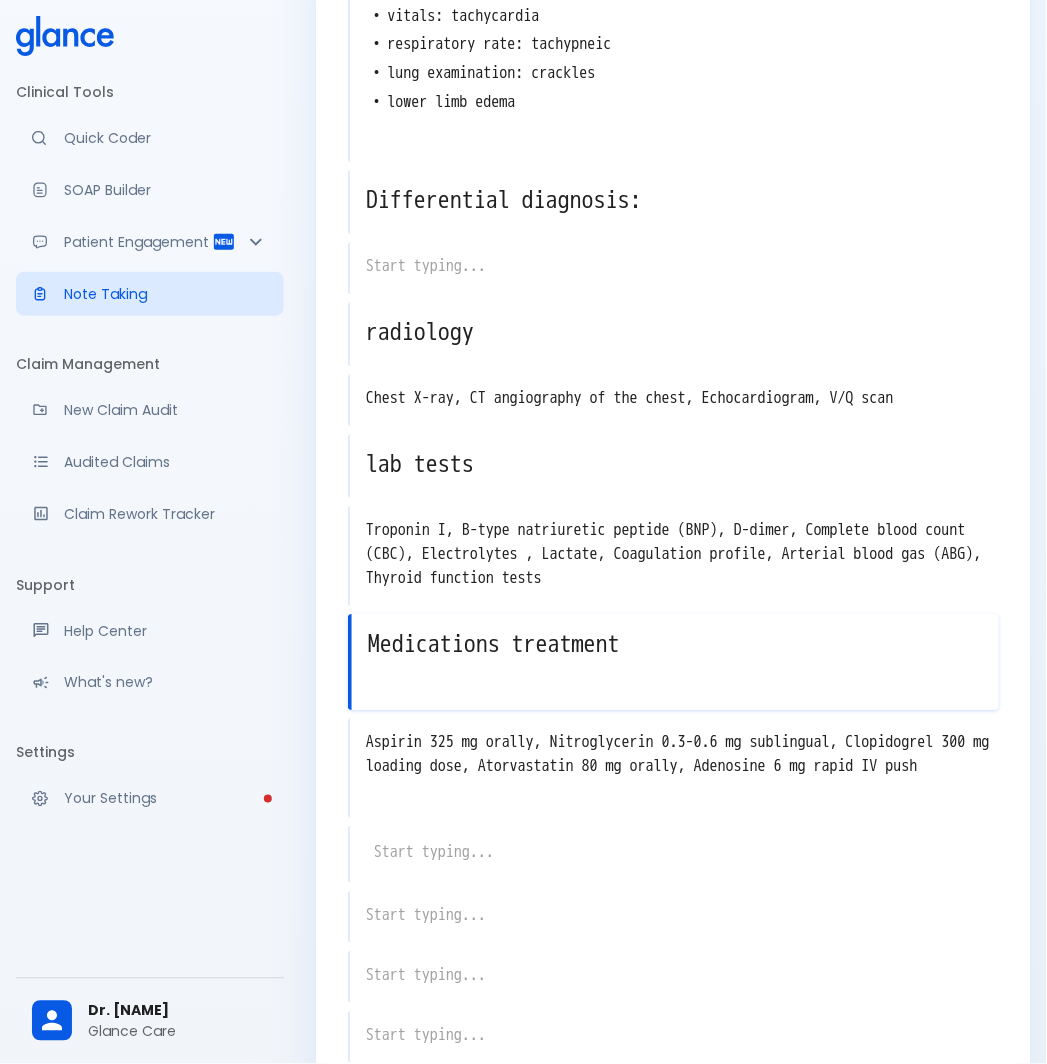 type 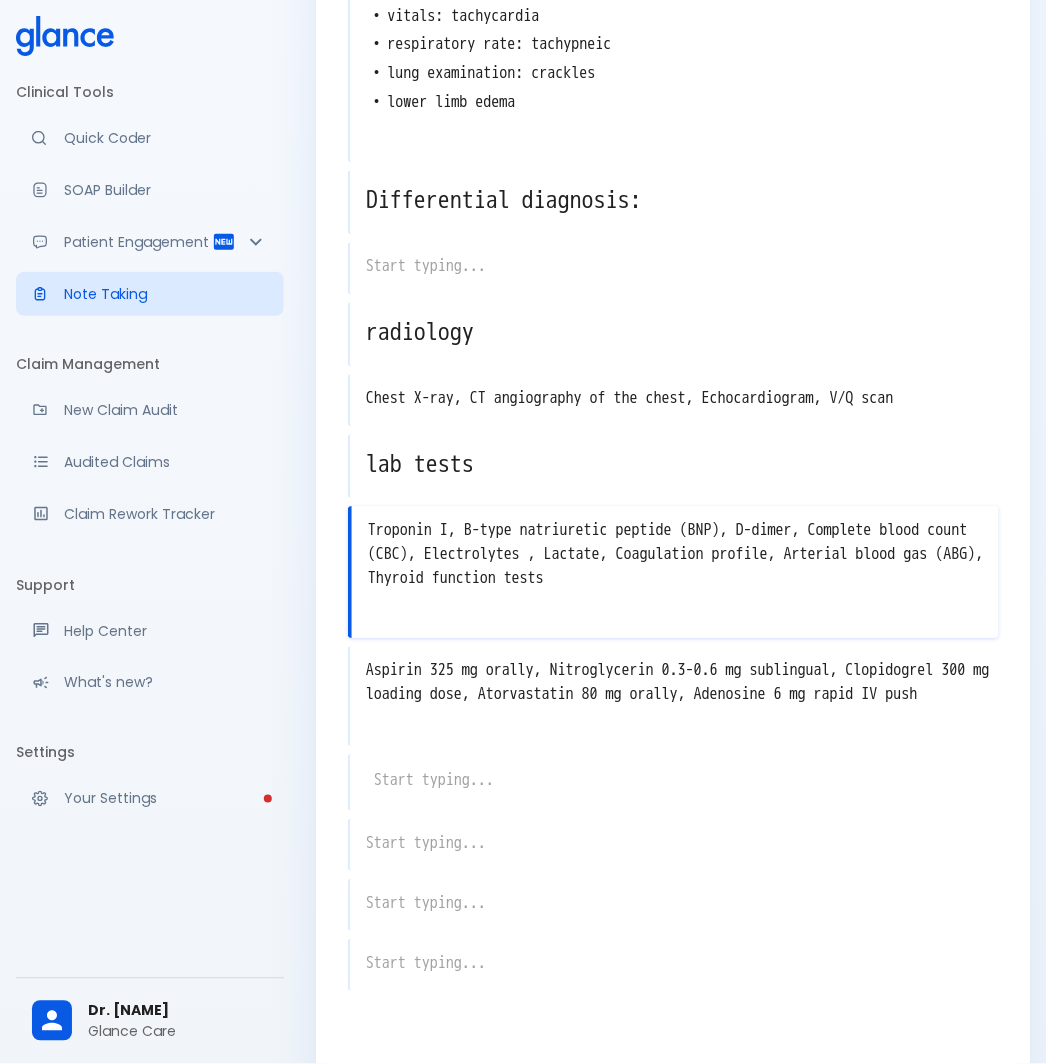 click on "Aspirin 325 mg orally, Nitroglycerin 0.3-0.6 mg sublingual, Clopidogrel 300 mg loading dose, Atorvastatin 80 mg orally, Adenosine 6 mg rapid IV push" at bounding box center (674, 694) 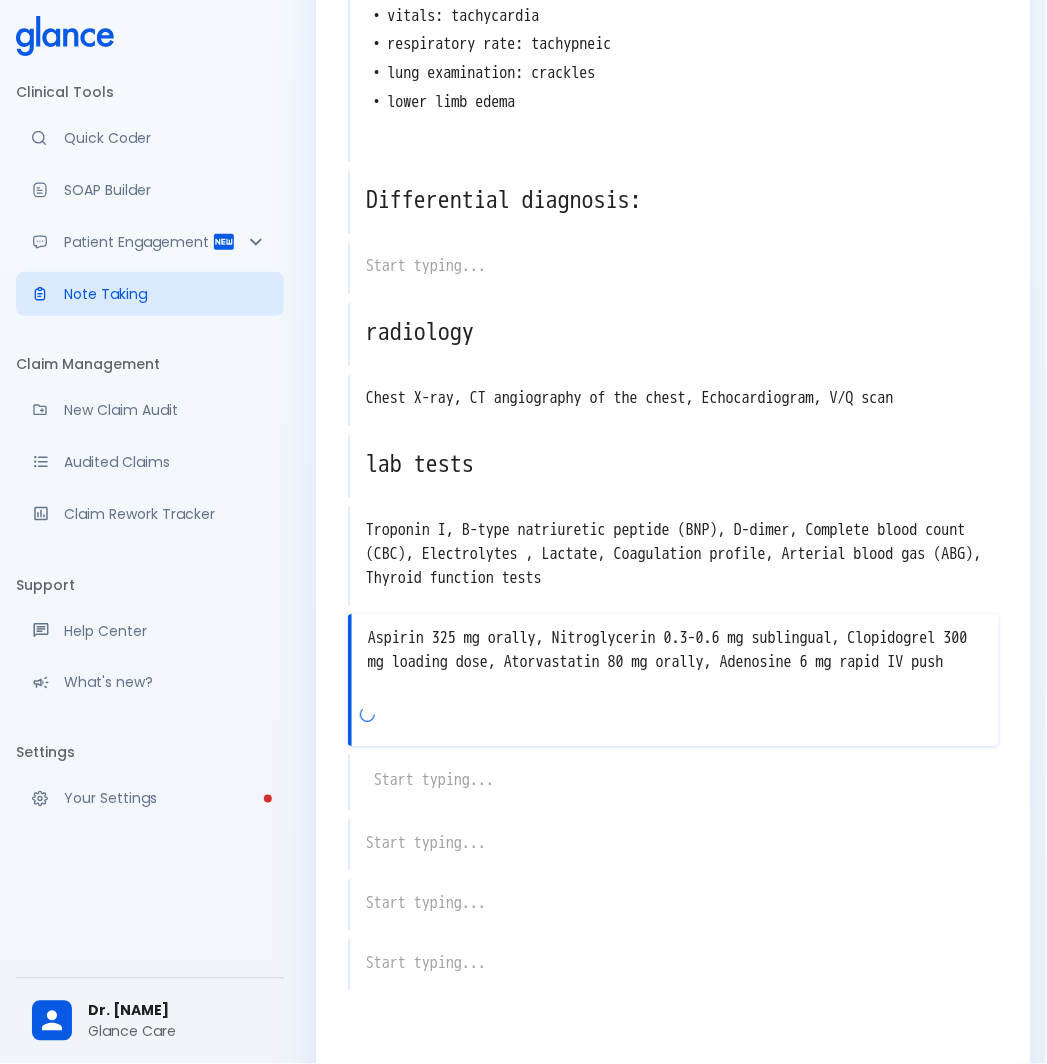 click on "Aspirin 325 mg orally, Nitroglycerin 0.3-0.6 mg sublingual, Clopidogrel 300 mg loading dose, Atorvastatin 80 mg orally, Adenosine 6 mg rapid IV push" at bounding box center [675, 662] 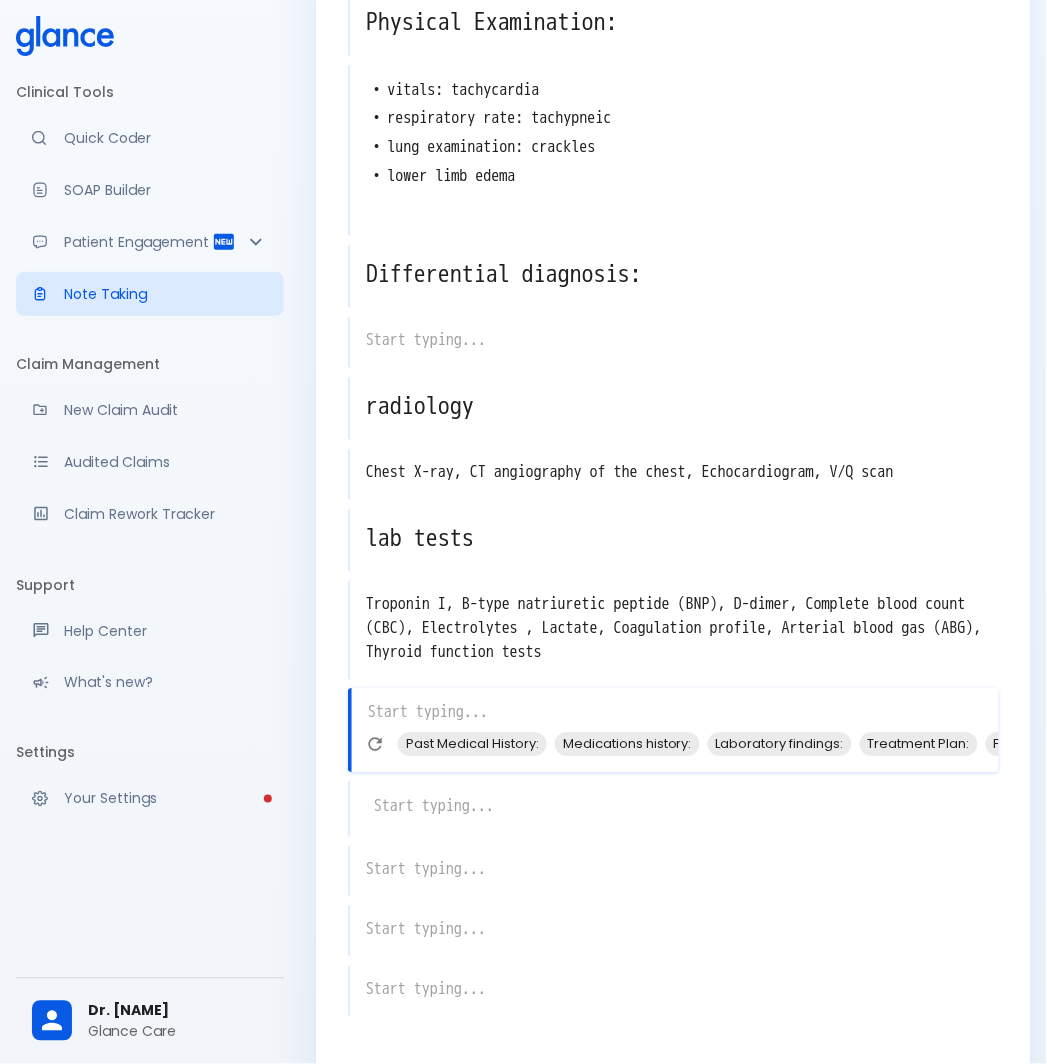 scroll, scrollTop: 520, scrollLeft: 0, axis: vertical 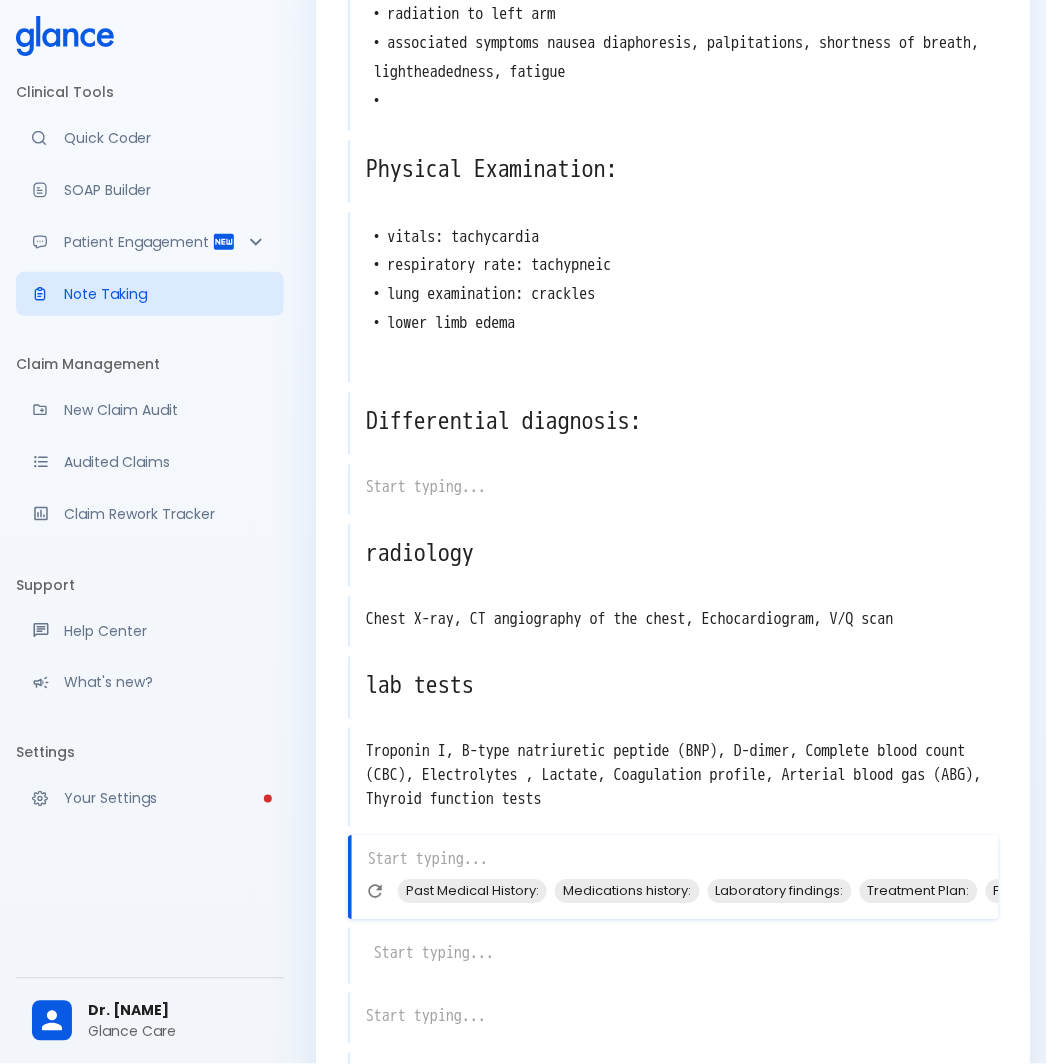 type 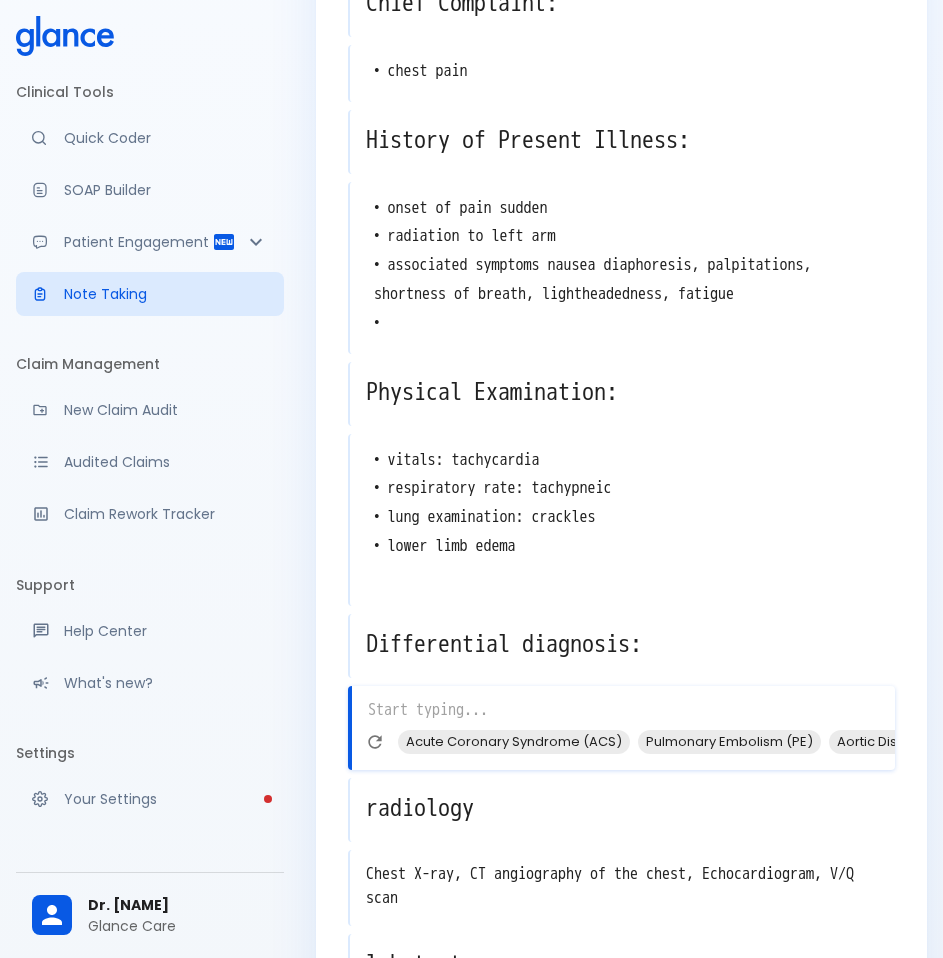 scroll, scrollTop: 398, scrollLeft: 0, axis: vertical 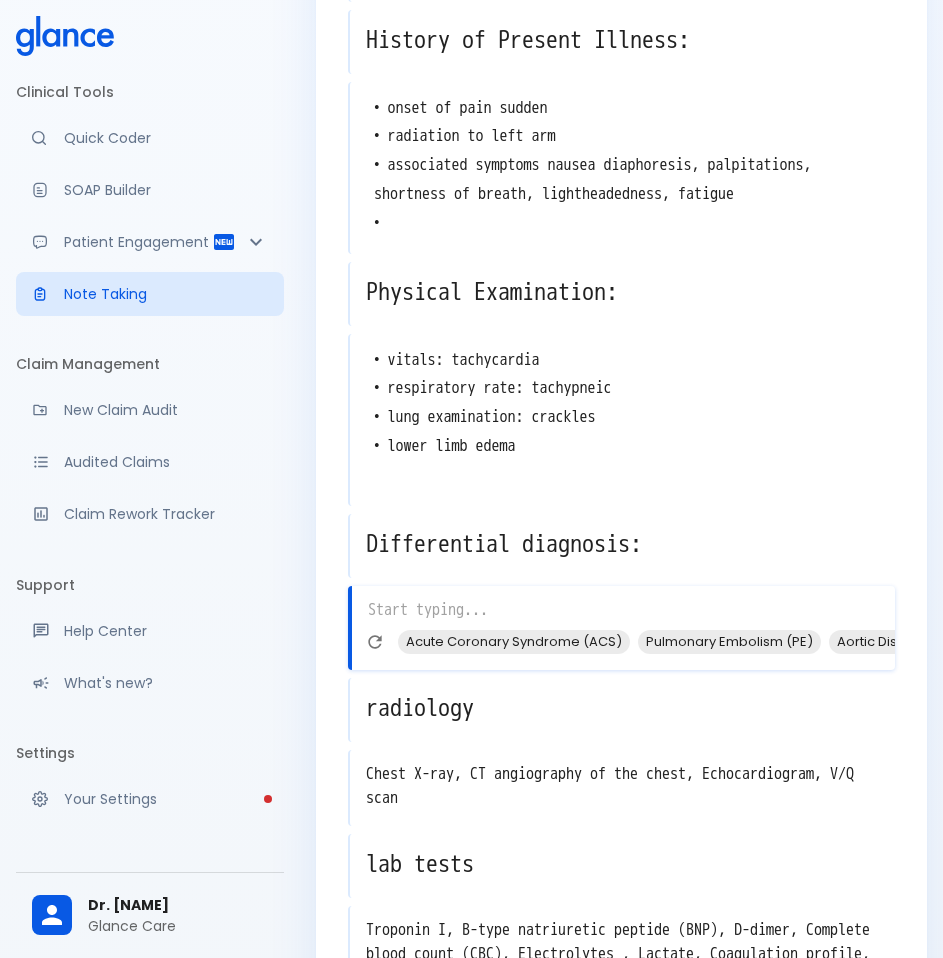 click at bounding box center [623, 610] 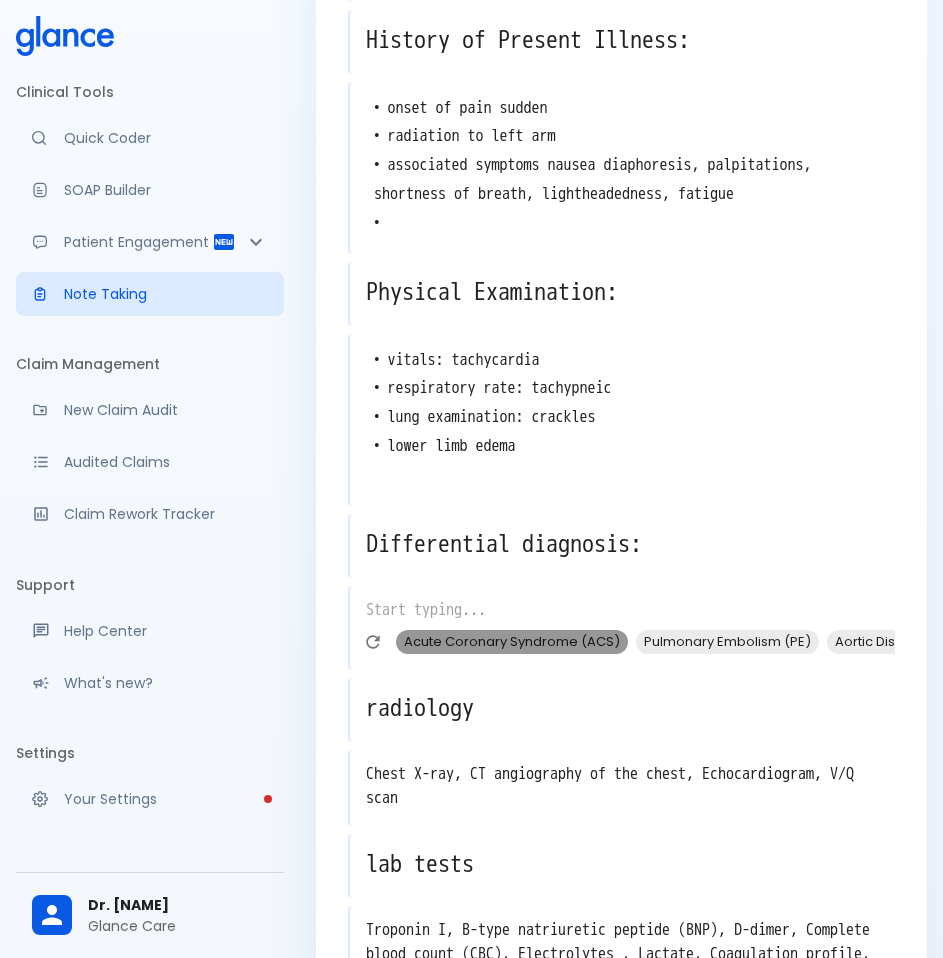 click on "Acute Coronary Syndrome (ACS)" at bounding box center [512, 641] 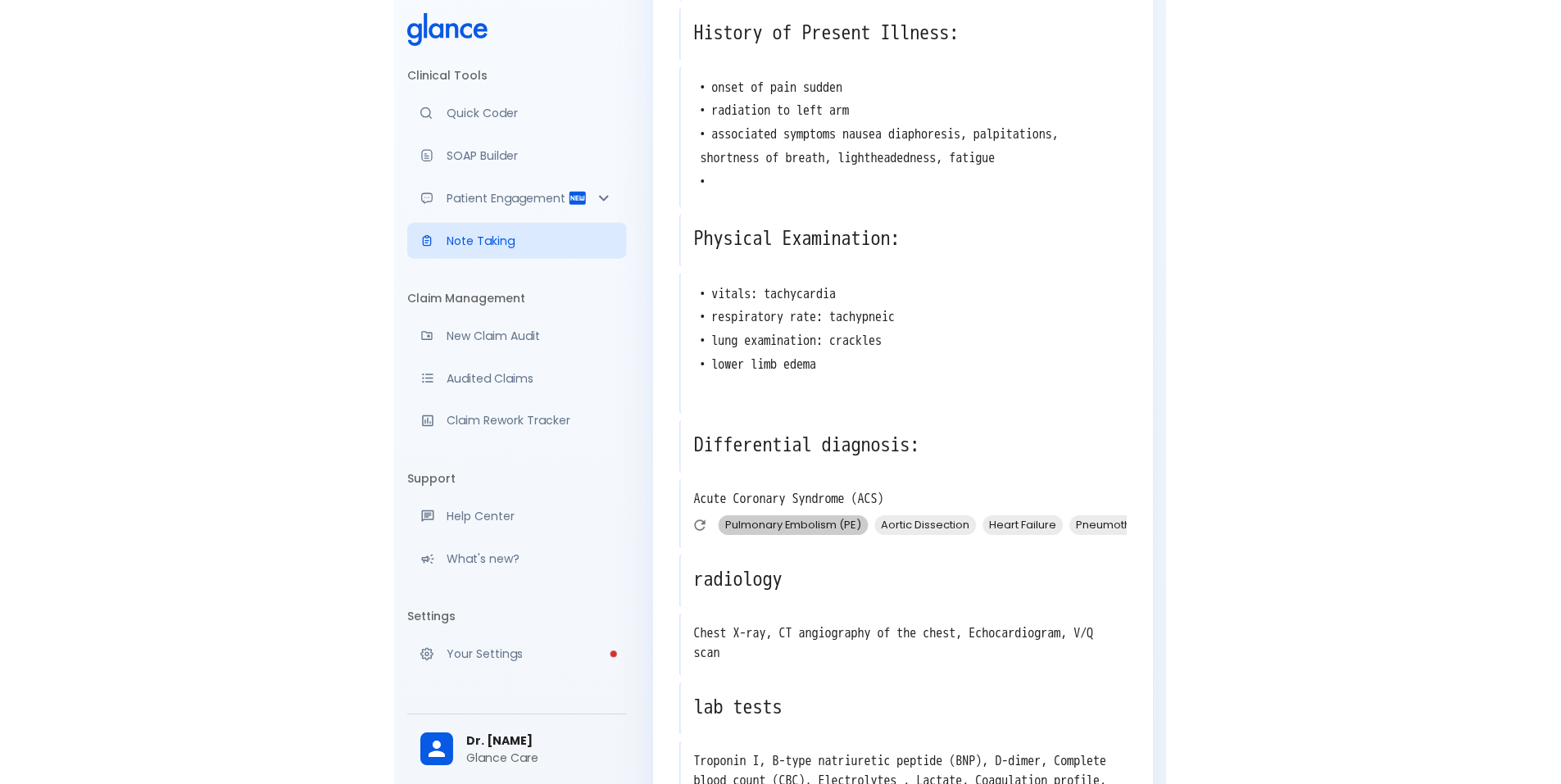 scroll, scrollTop: 310, scrollLeft: 0, axis: vertical 